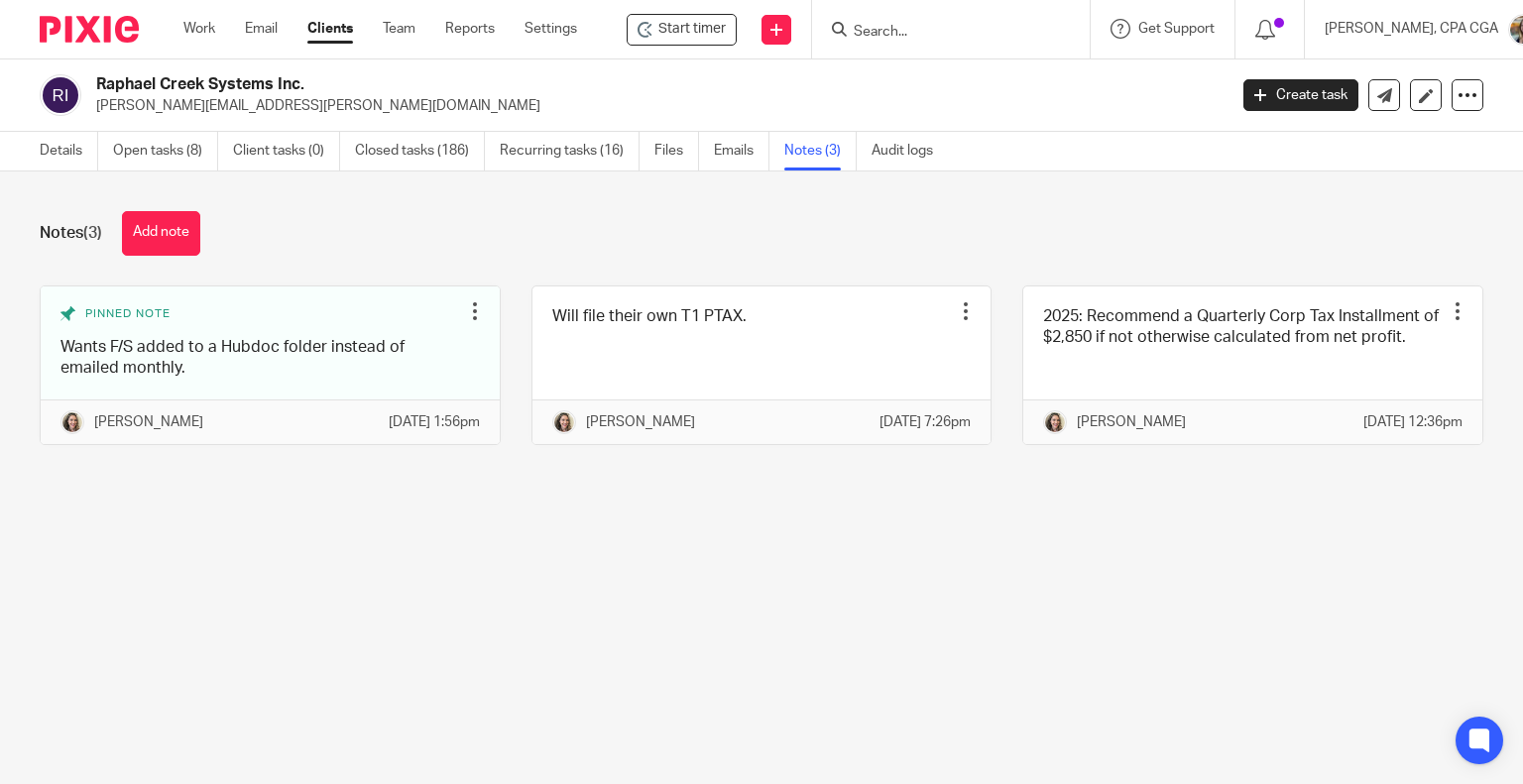 scroll, scrollTop: 0, scrollLeft: 0, axis: both 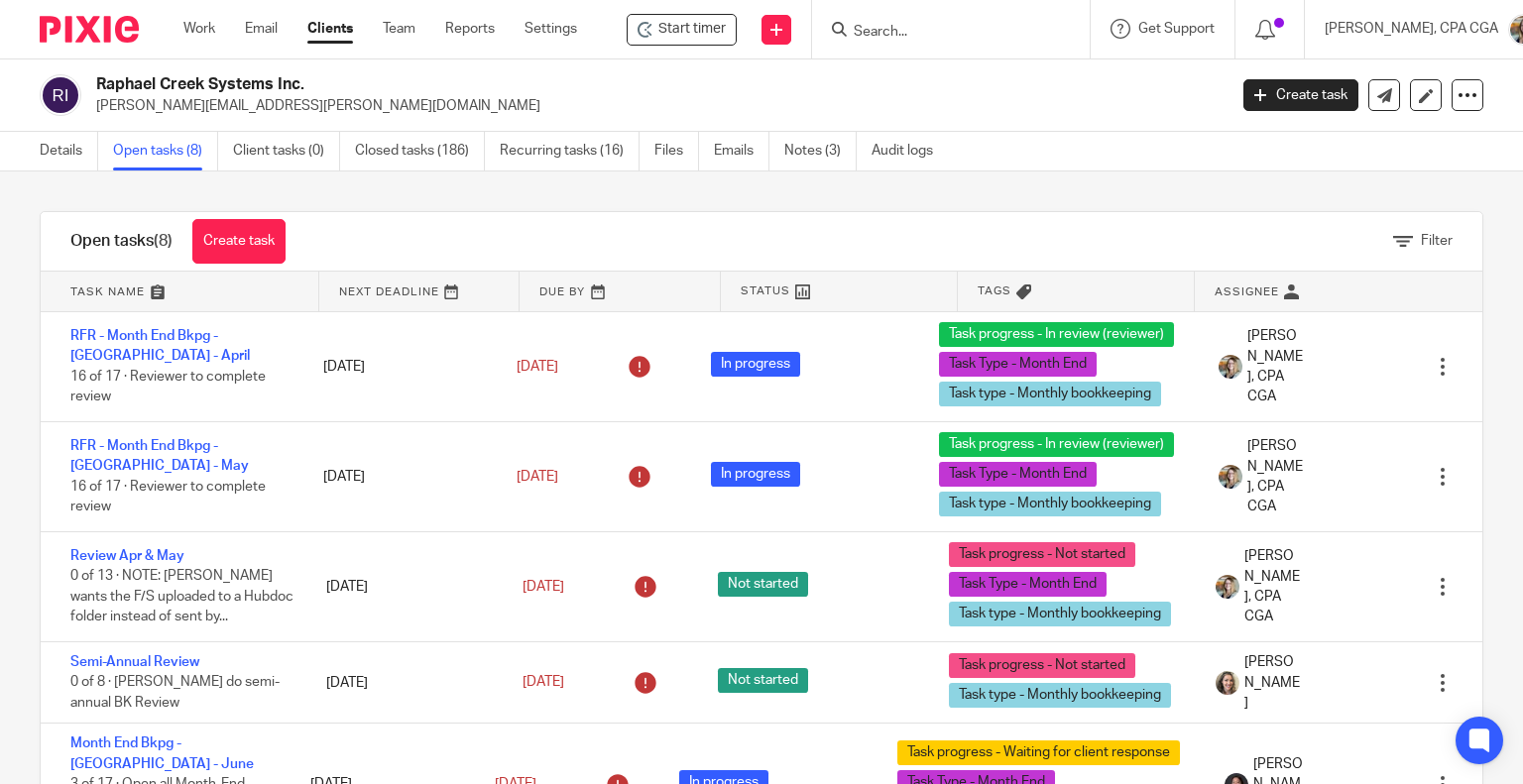 click at bounding box center [941, 33] 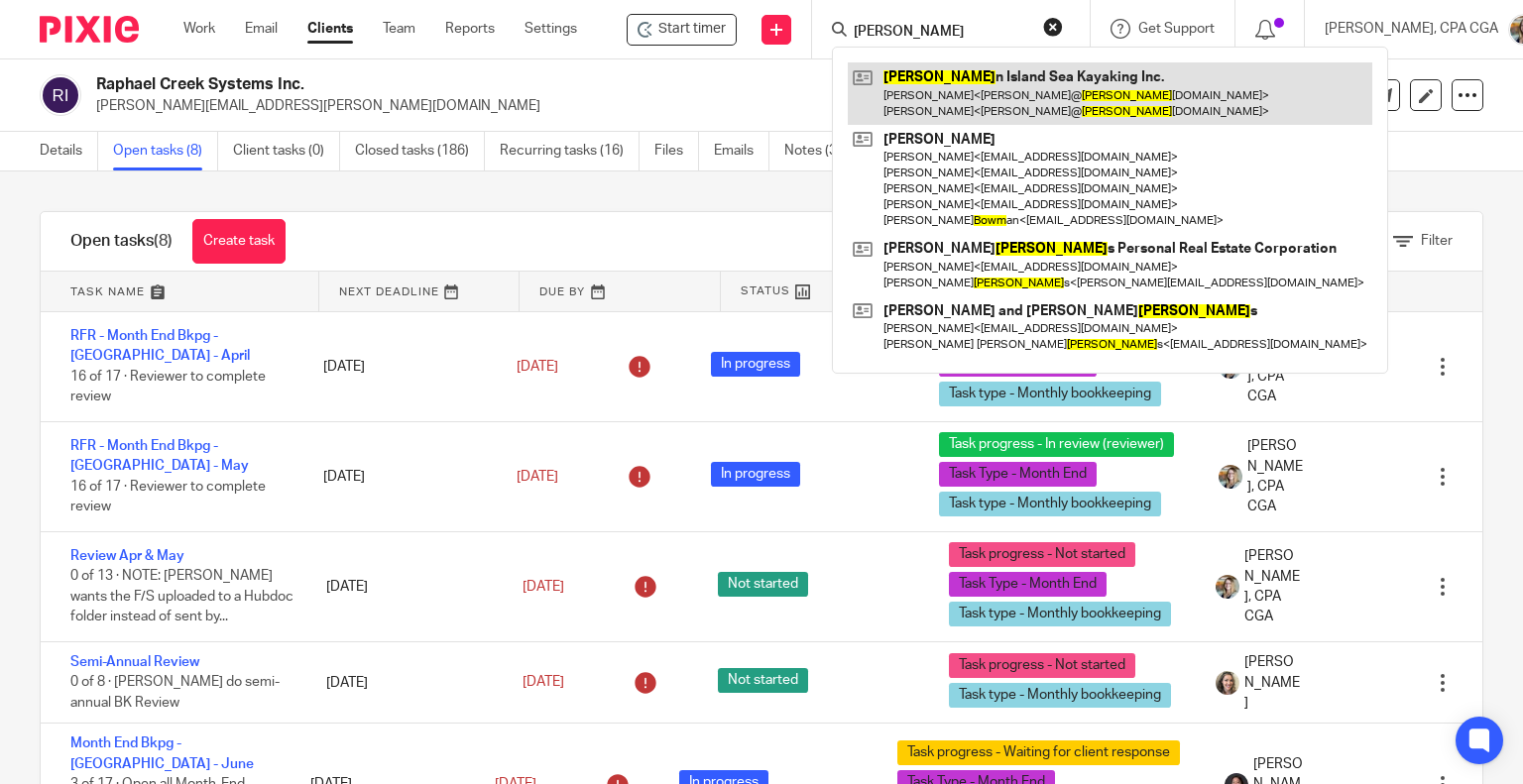type on "[PERSON_NAME]" 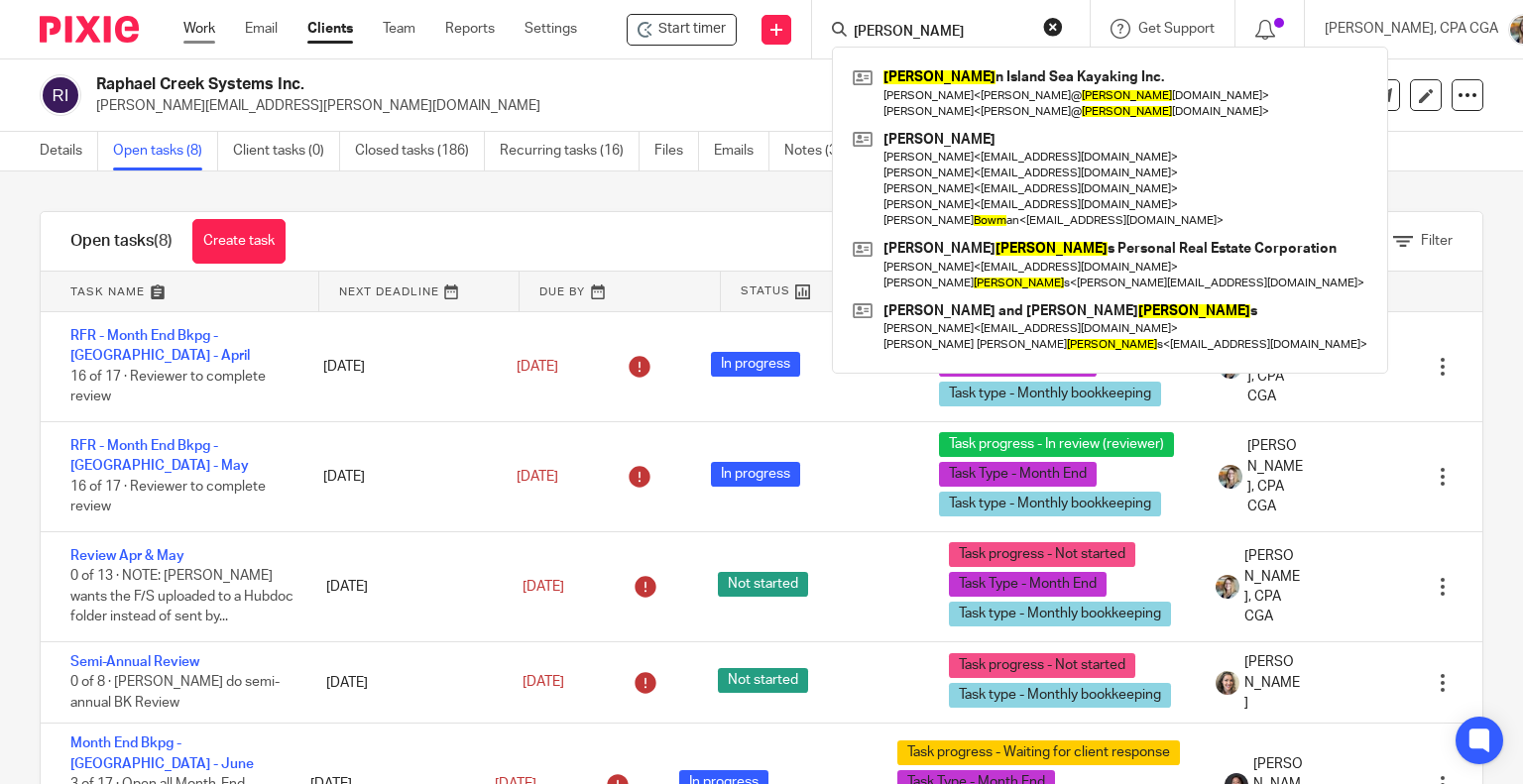 click on "Work" at bounding box center [199, 29] 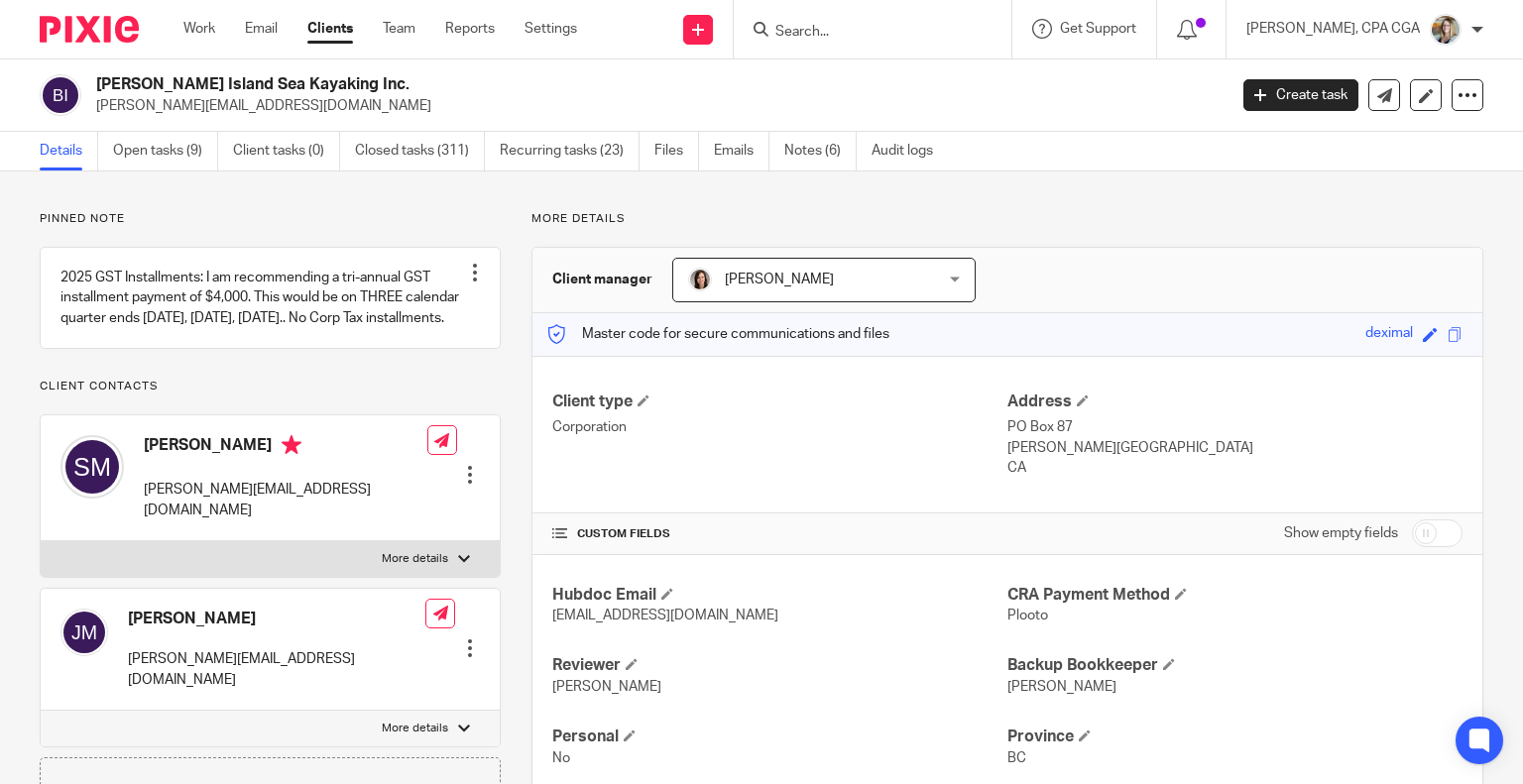 scroll, scrollTop: 0, scrollLeft: 0, axis: both 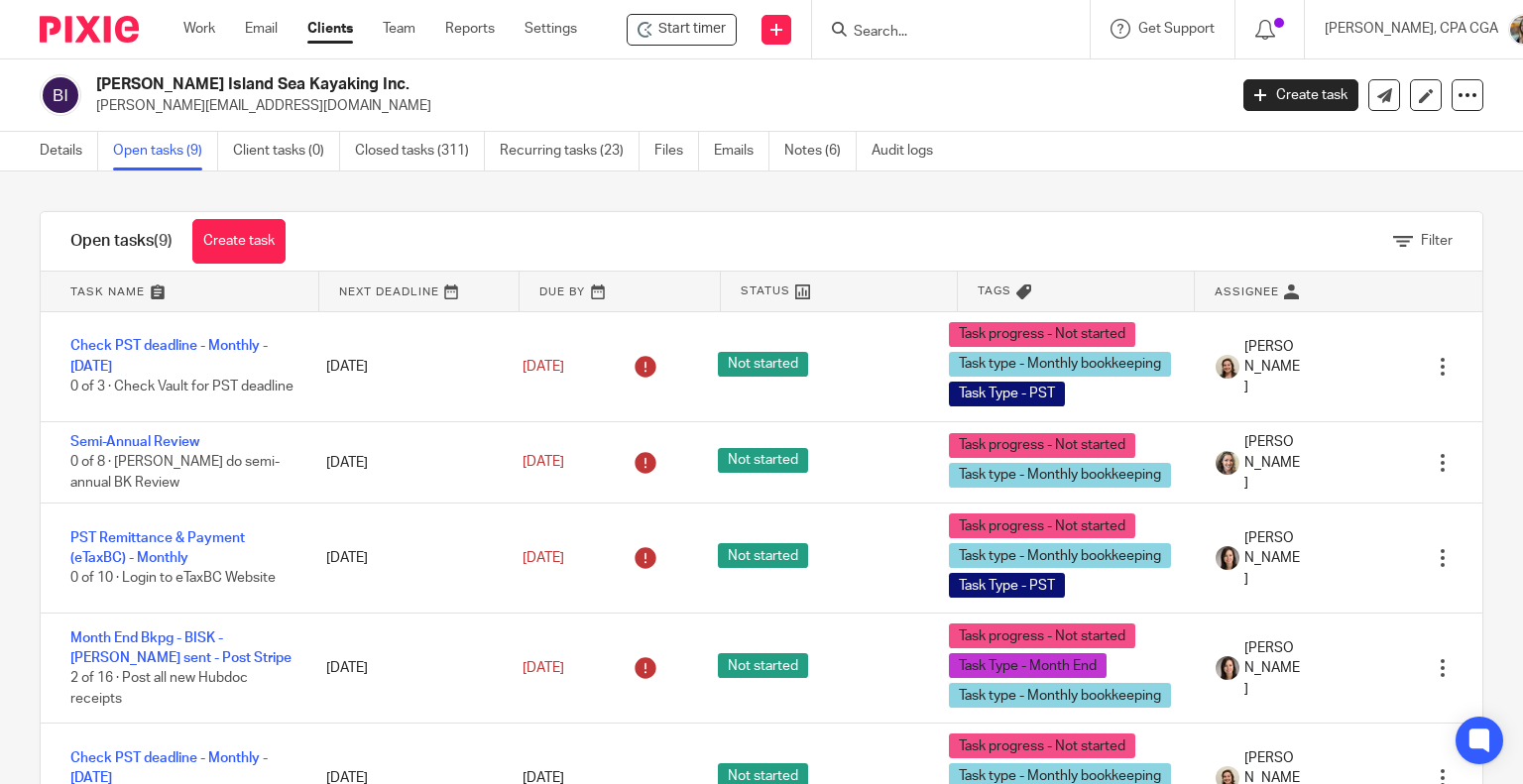 click on "Emails" at bounding box center [742, 151] 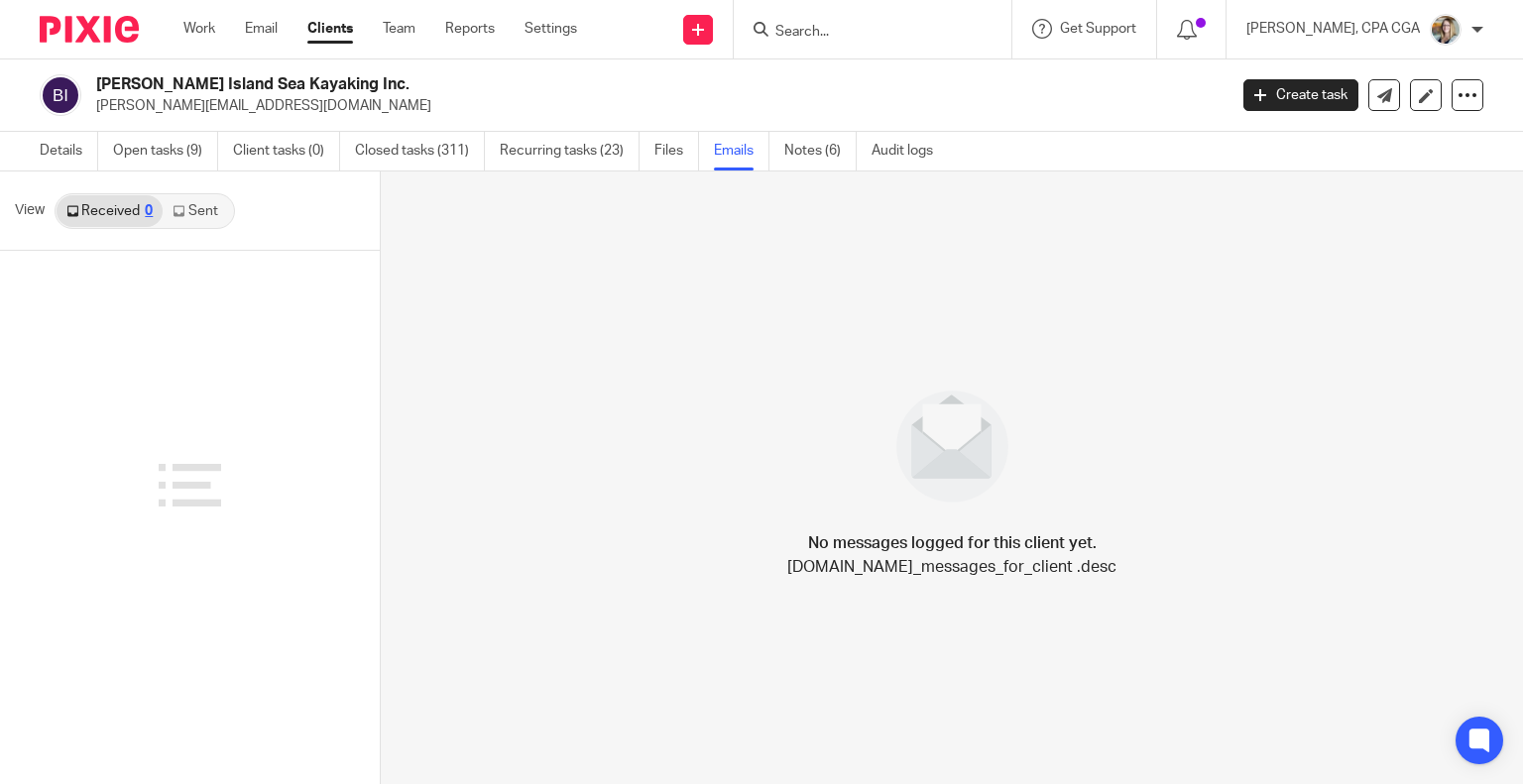 scroll, scrollTop: 0, scrollLeft: 0, axis: both 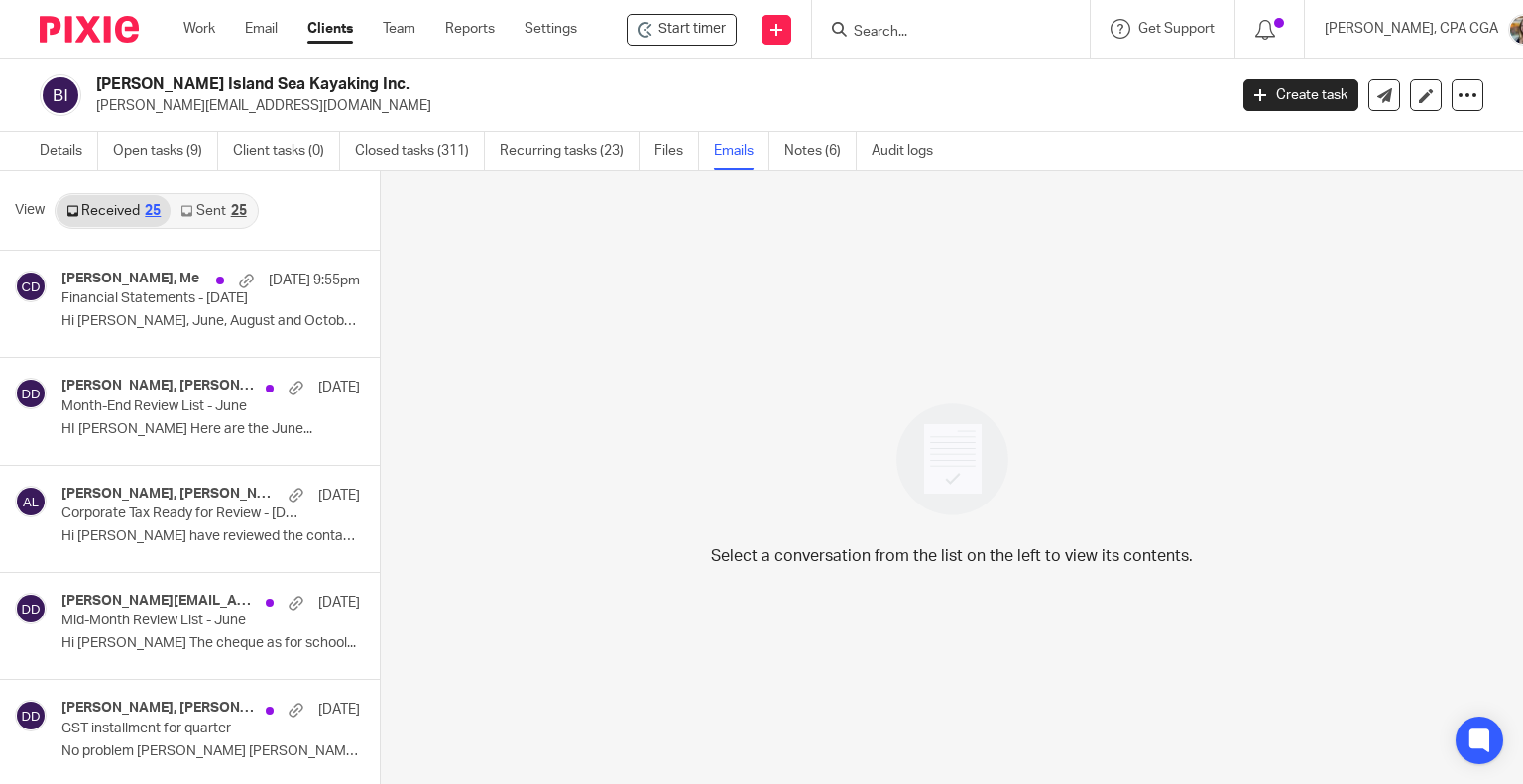 click on "Sent
25" at bounding box center [213, 211] 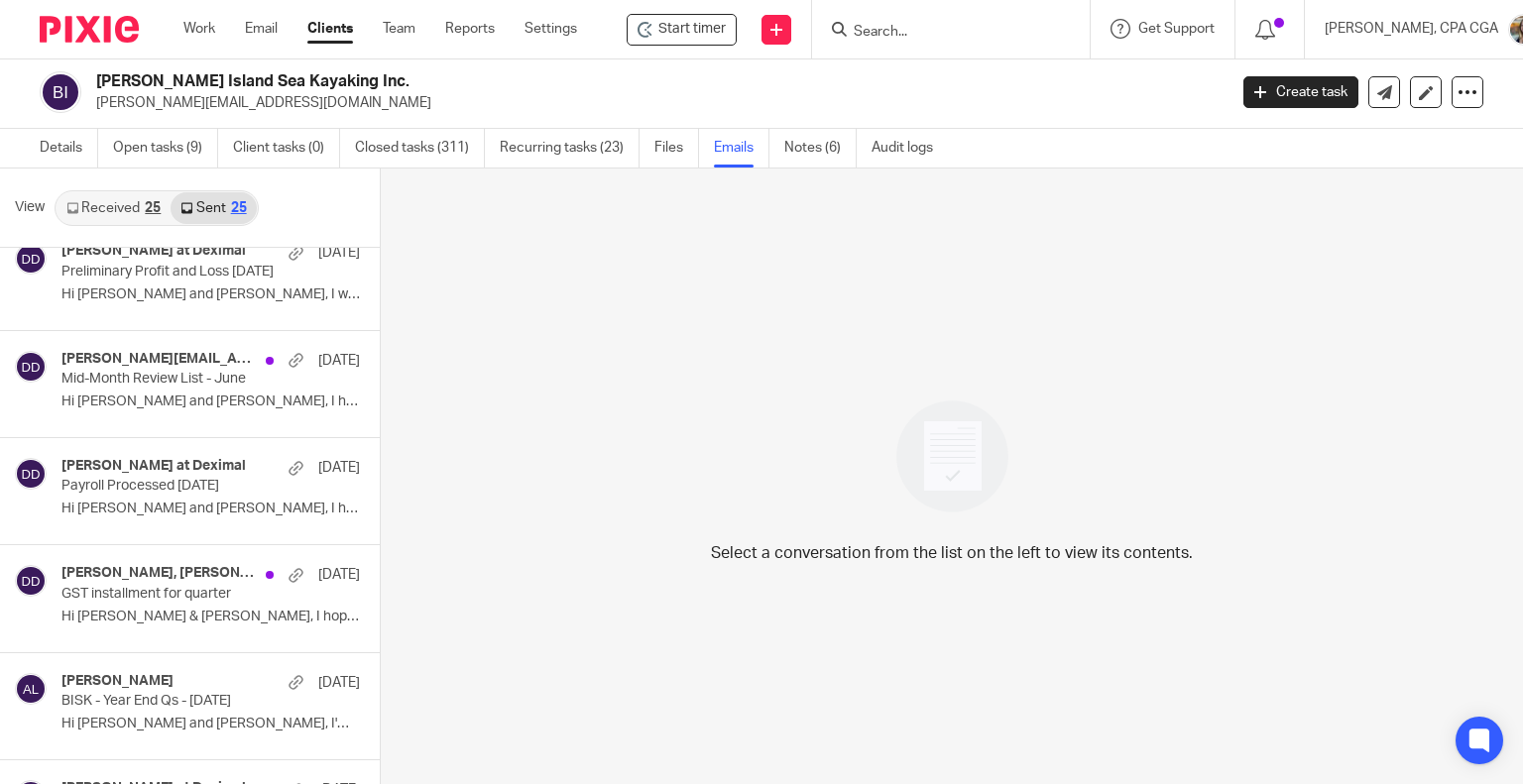scroll, scrollTop: 1090, scrollLeft: 0, axis: vertical 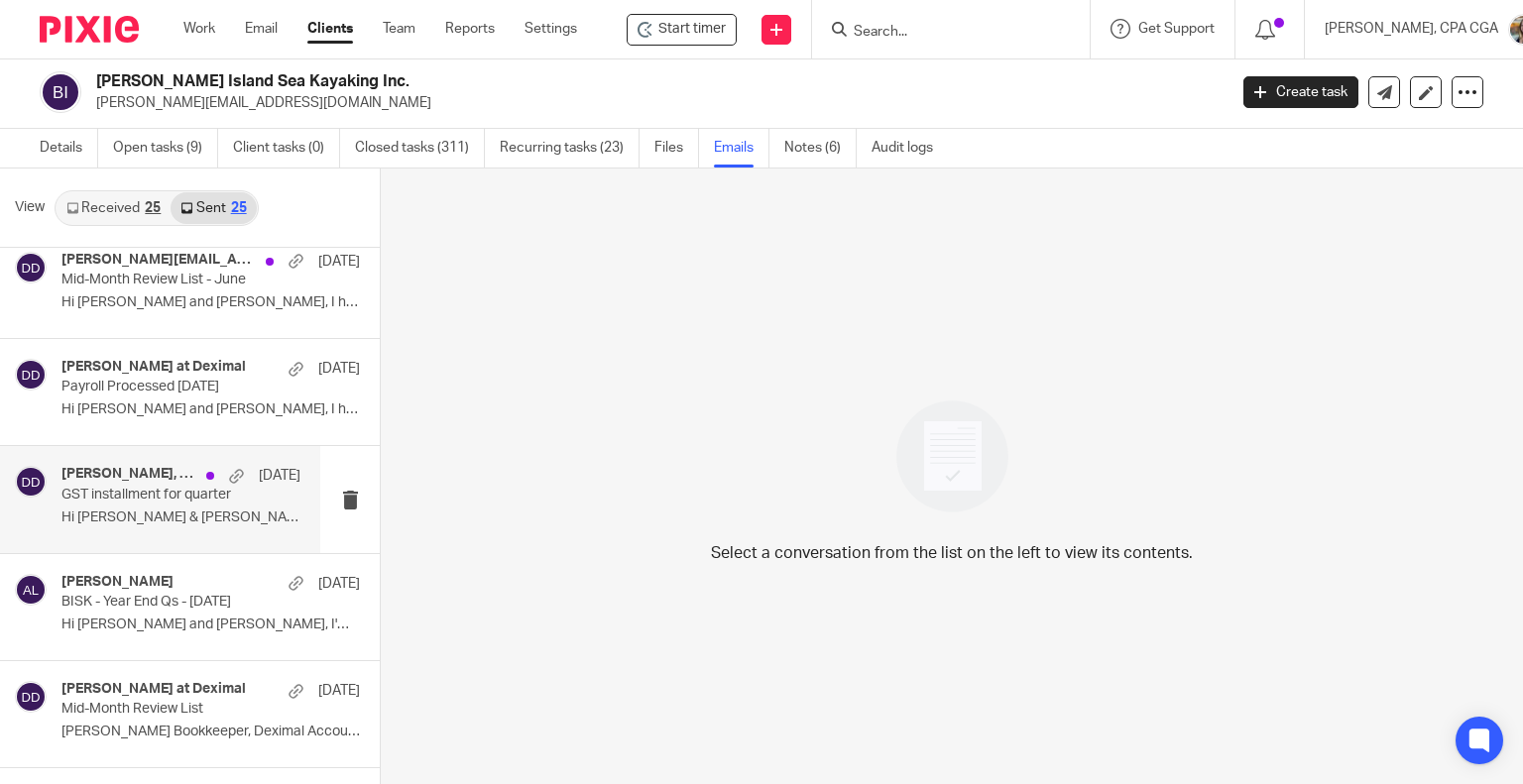click on "Steve Mather, Danielle at Deximal
Jun 10   GST installment for quarter   Hi Josie & Steve,   I hope you're both..." at bounding box center (180, 499) 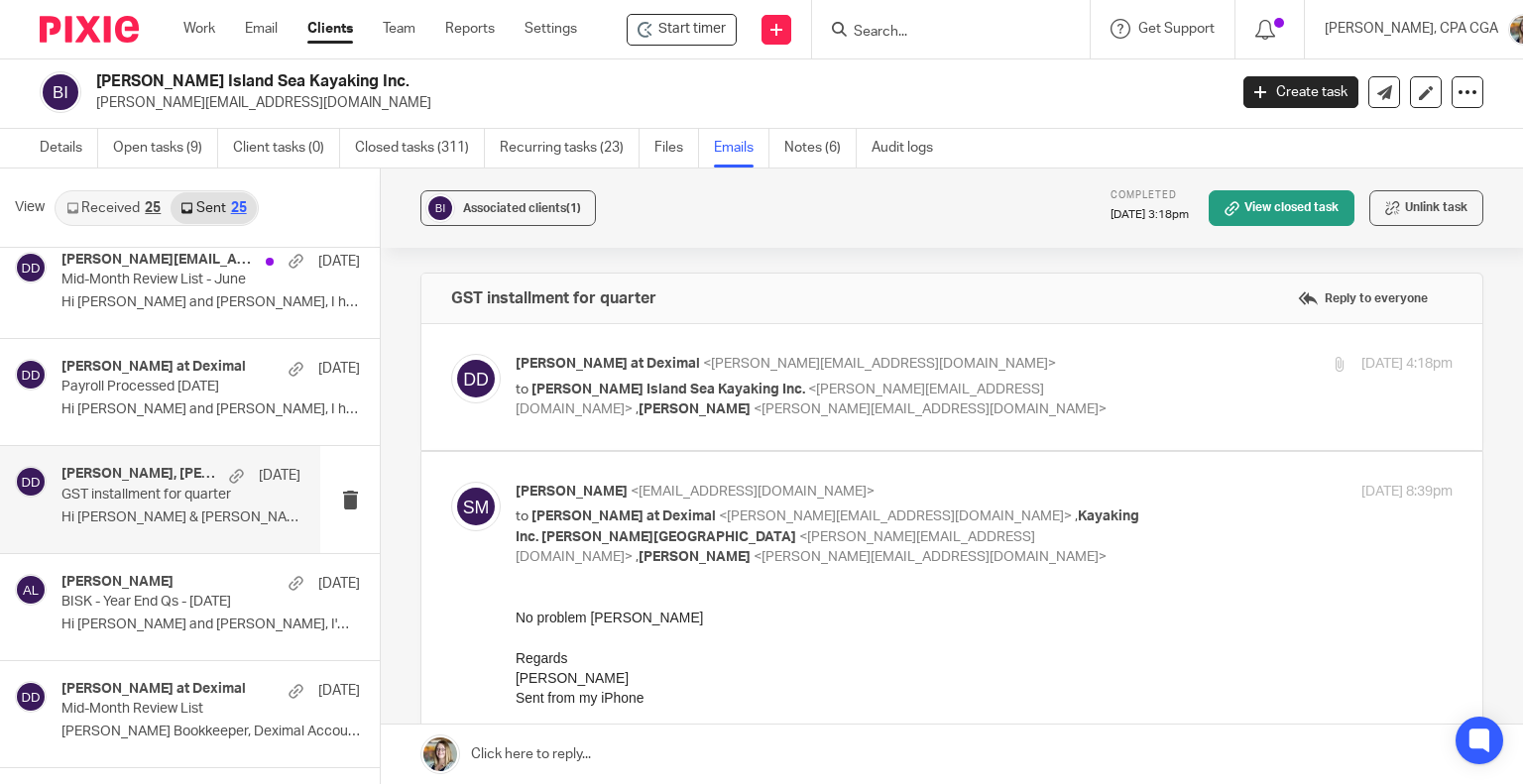 scroll, scrollTop: 0, scrollLeft: 0, axis: both 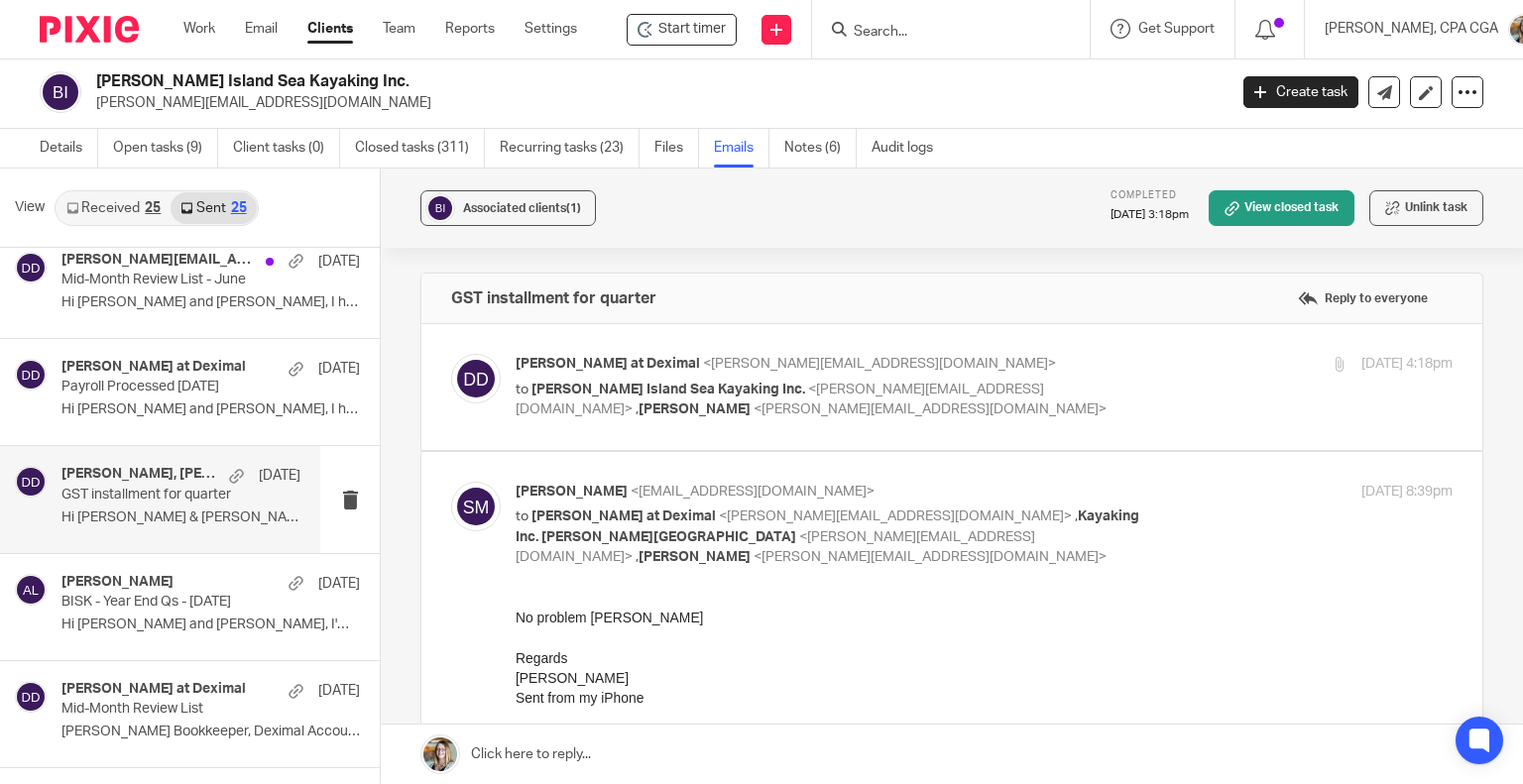 click at bounding box center [952, 387] 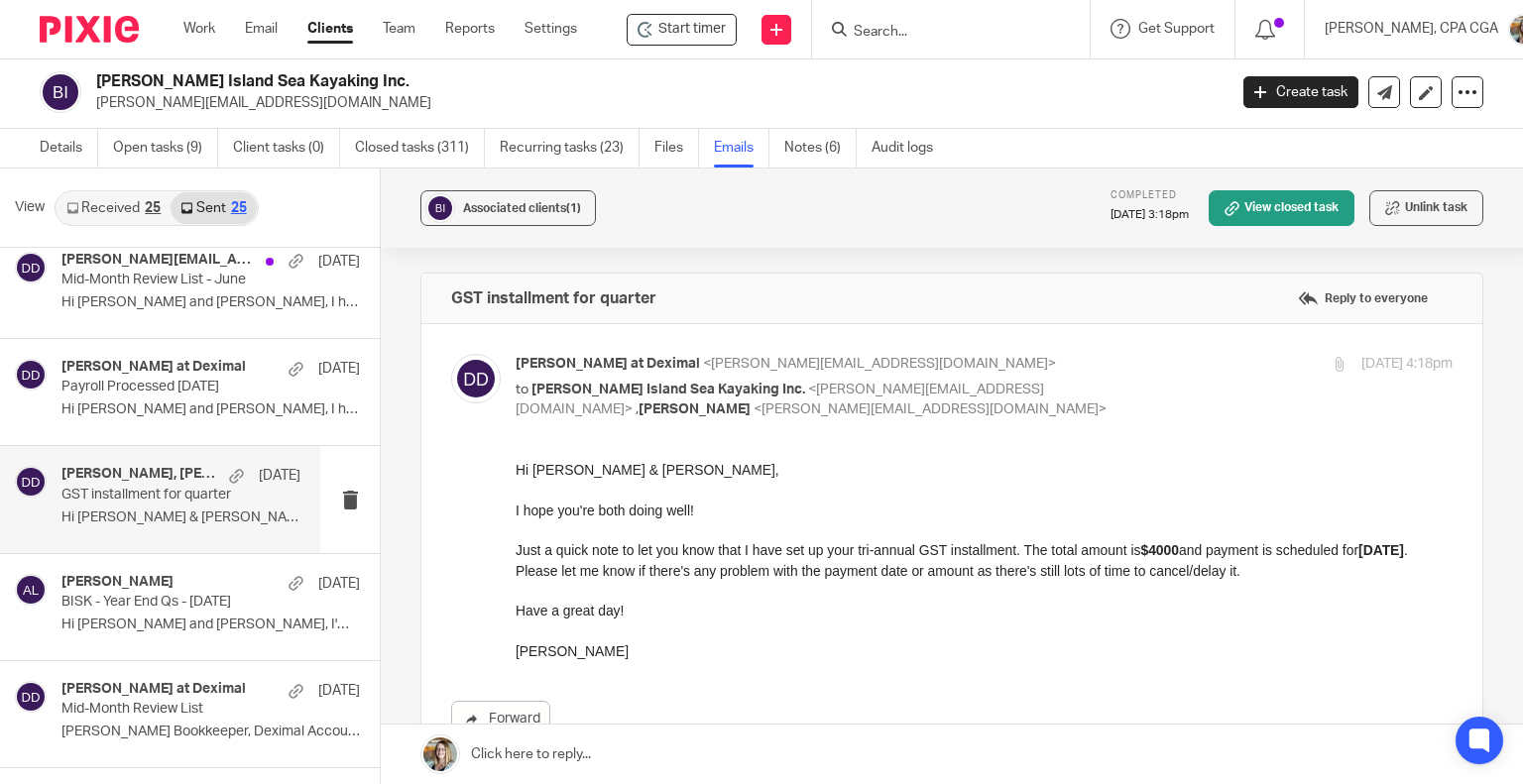 scroll, scrollTop: 0, scrollLeft: 0, axis: both 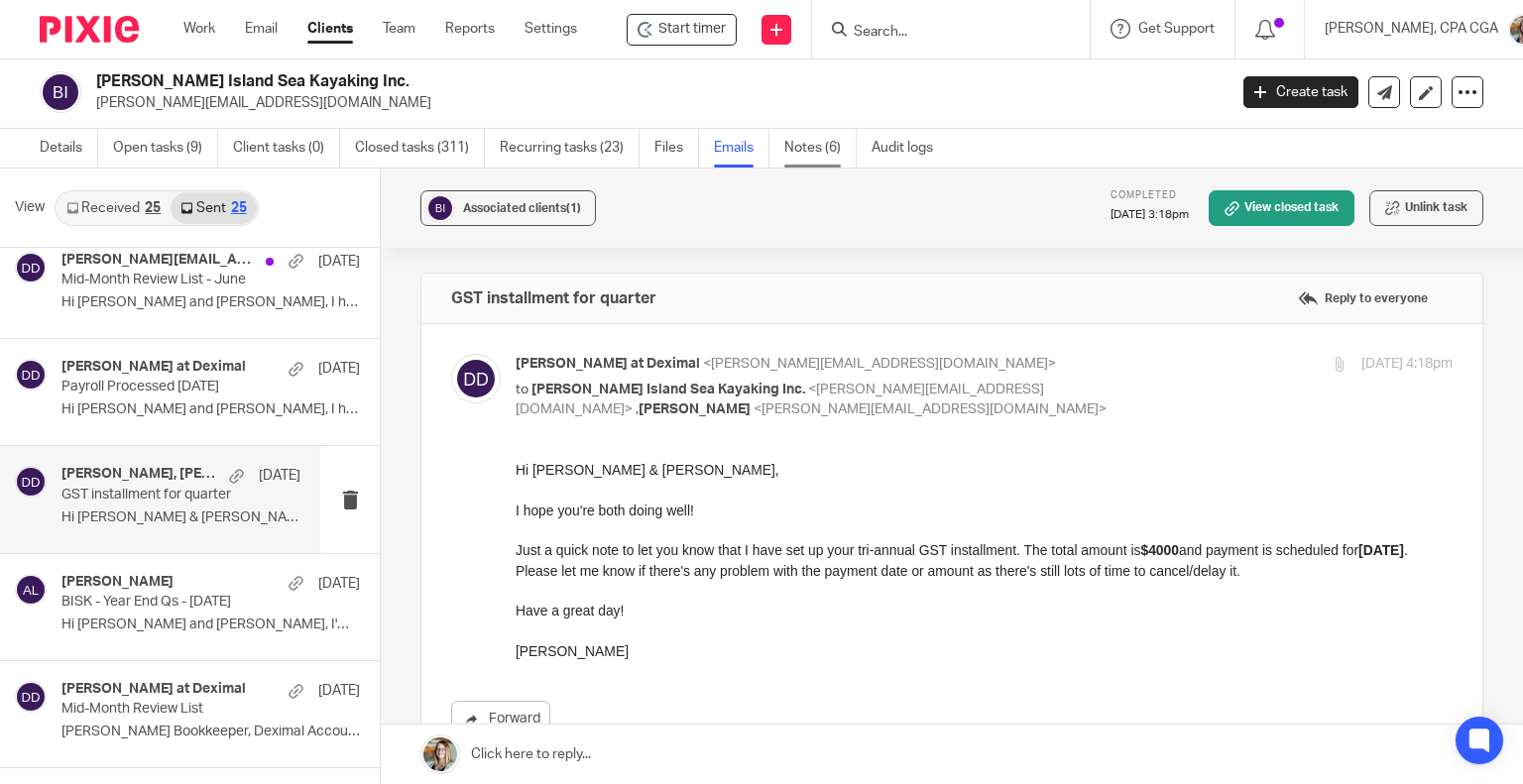 click on "Notes (6)" at bounding box center (820, 148) 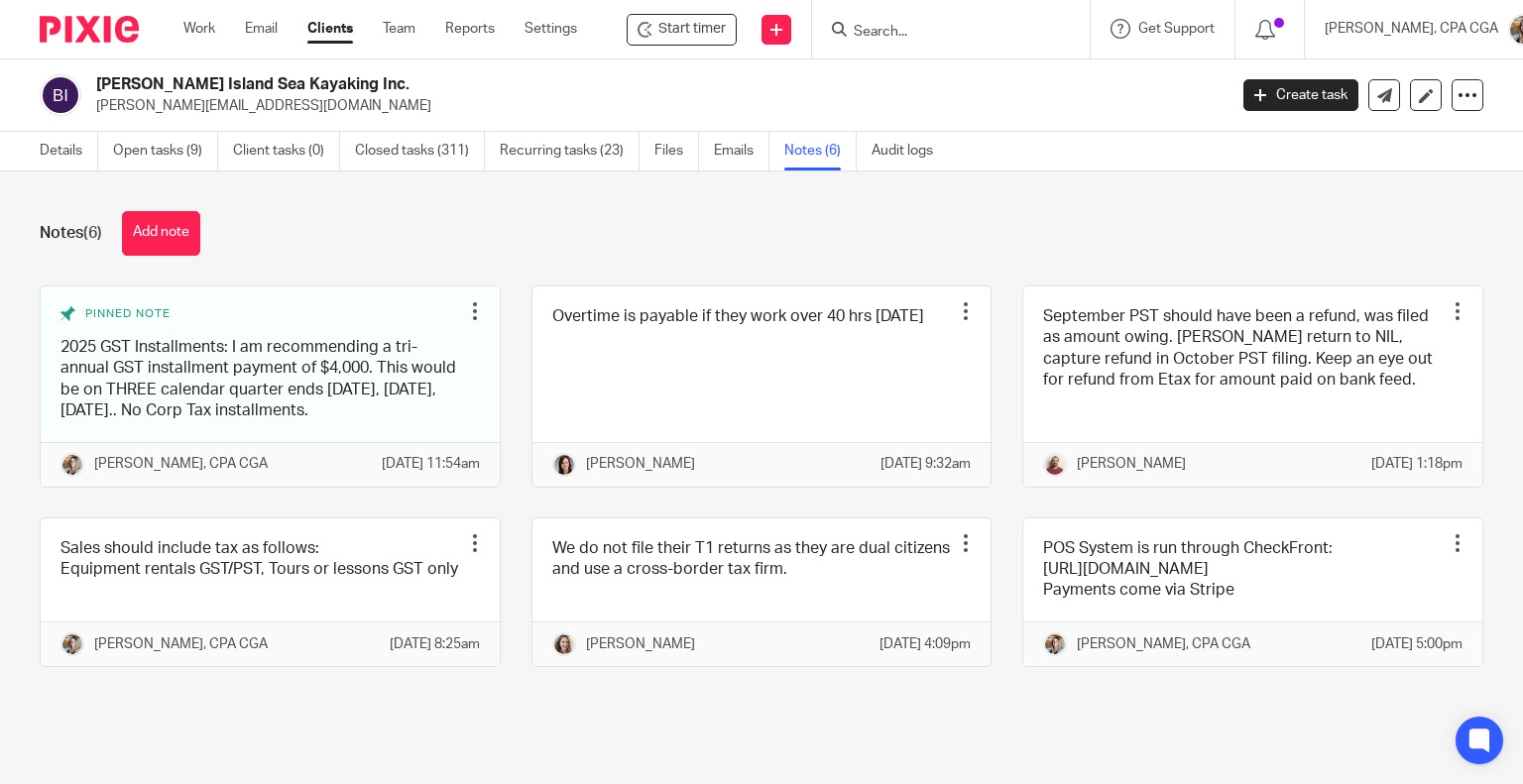 scroll, scrollTop: 0, scrollLeft: 0, axis: both 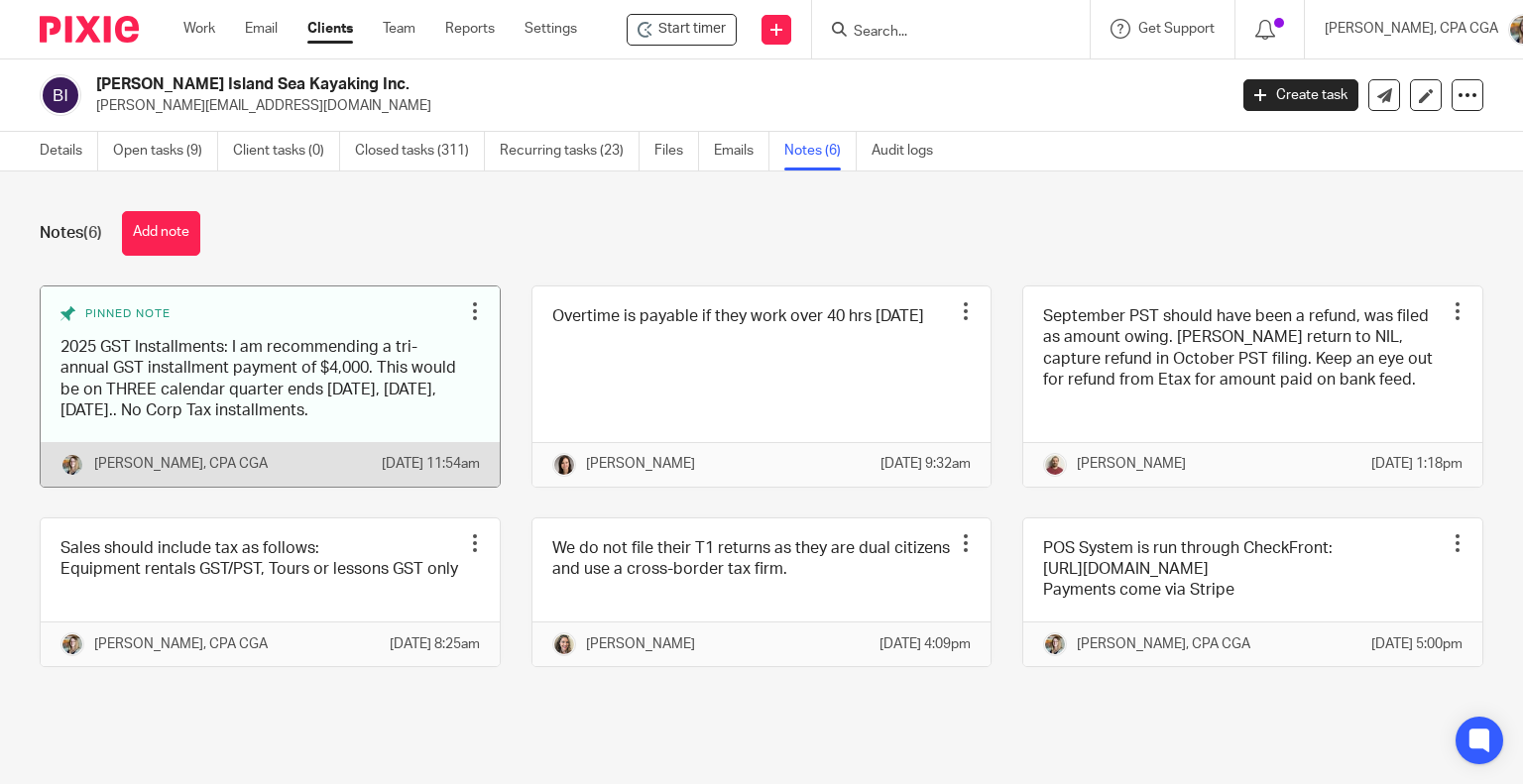 click at bounding box center (270, 387) 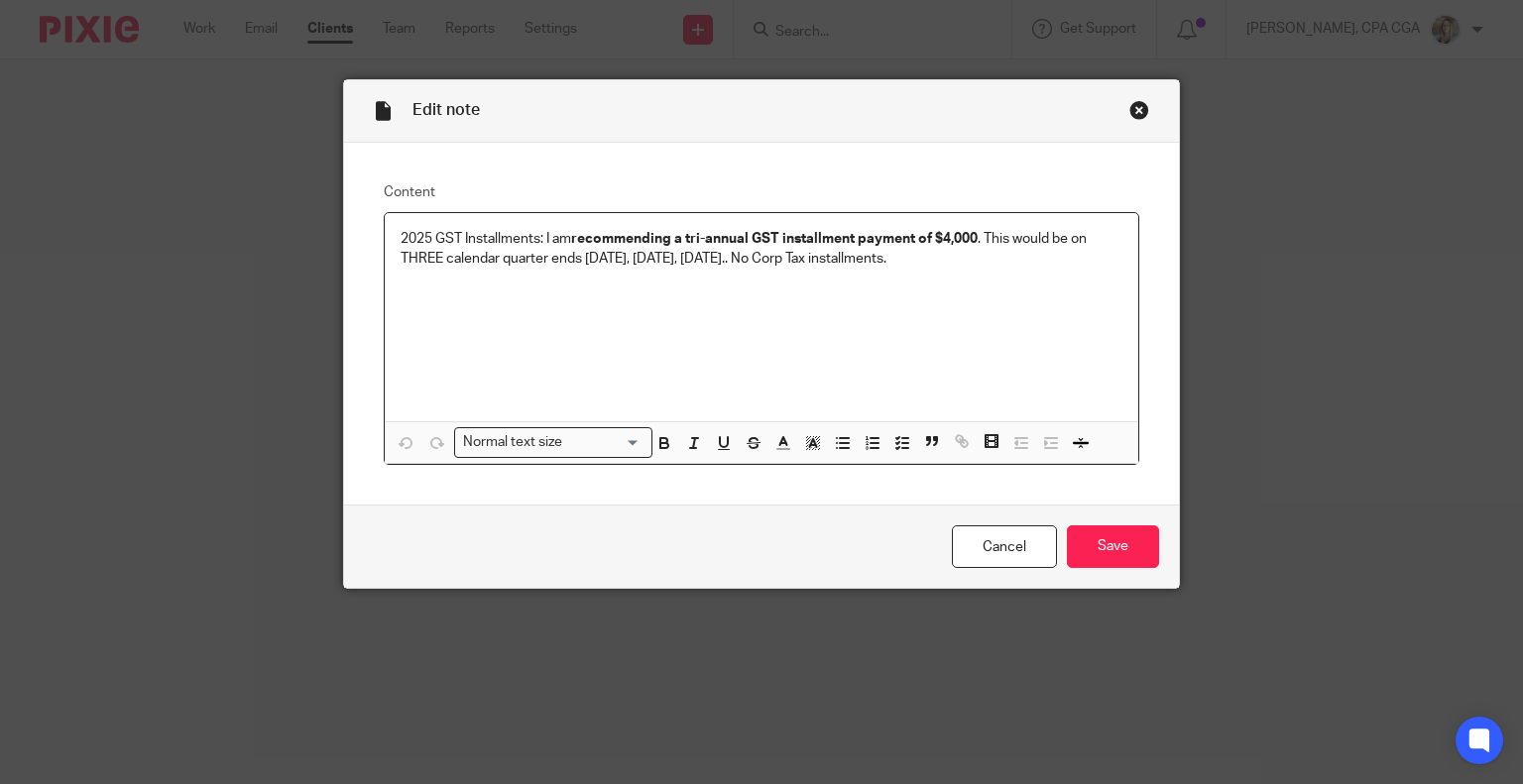 scroll, scrollTop: 0, scrollLeft: 0, axis: both 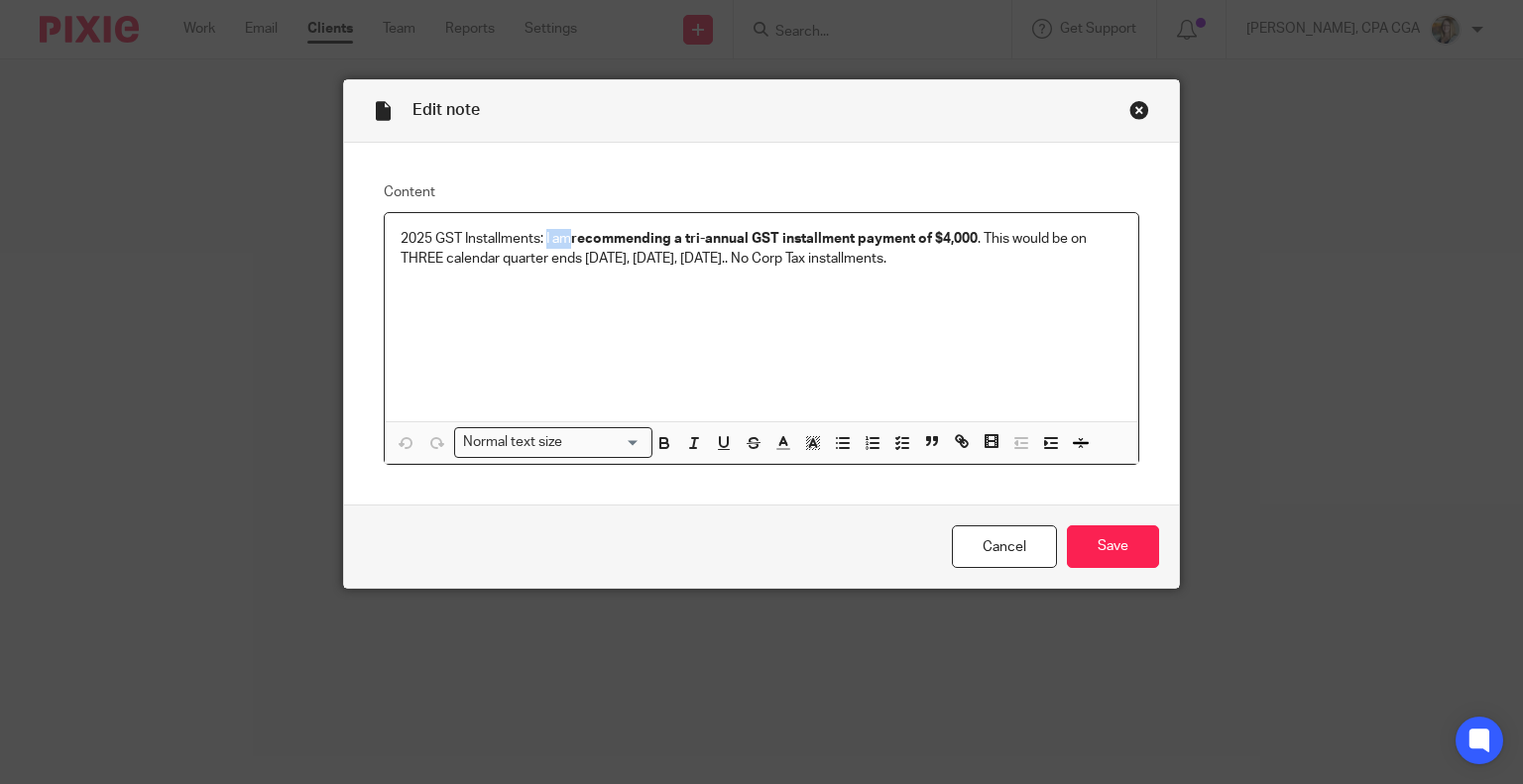 drag, startPoint x: 563, startPoint y: 237, endPoint x: 539, endPoint y: 233, distance: 24.33105 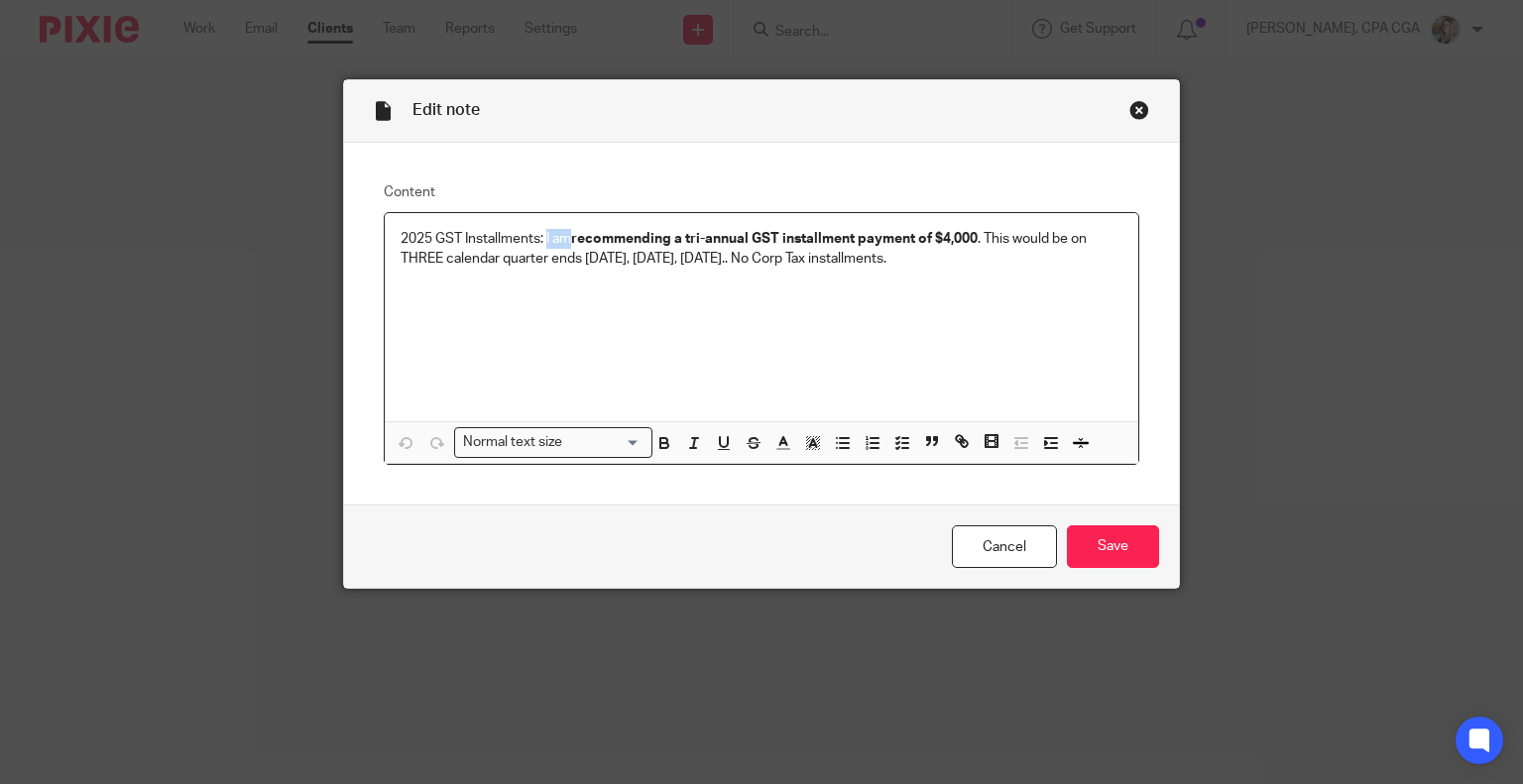 click on "2025 GST Installments: I am  recommending a tri-annual GST installment payment of $4,000 . This would be on THREE calendar quarter ends June 30, Sep 30, Dec 31.. No Corp Tax installments." at bounding box center (762, 249) 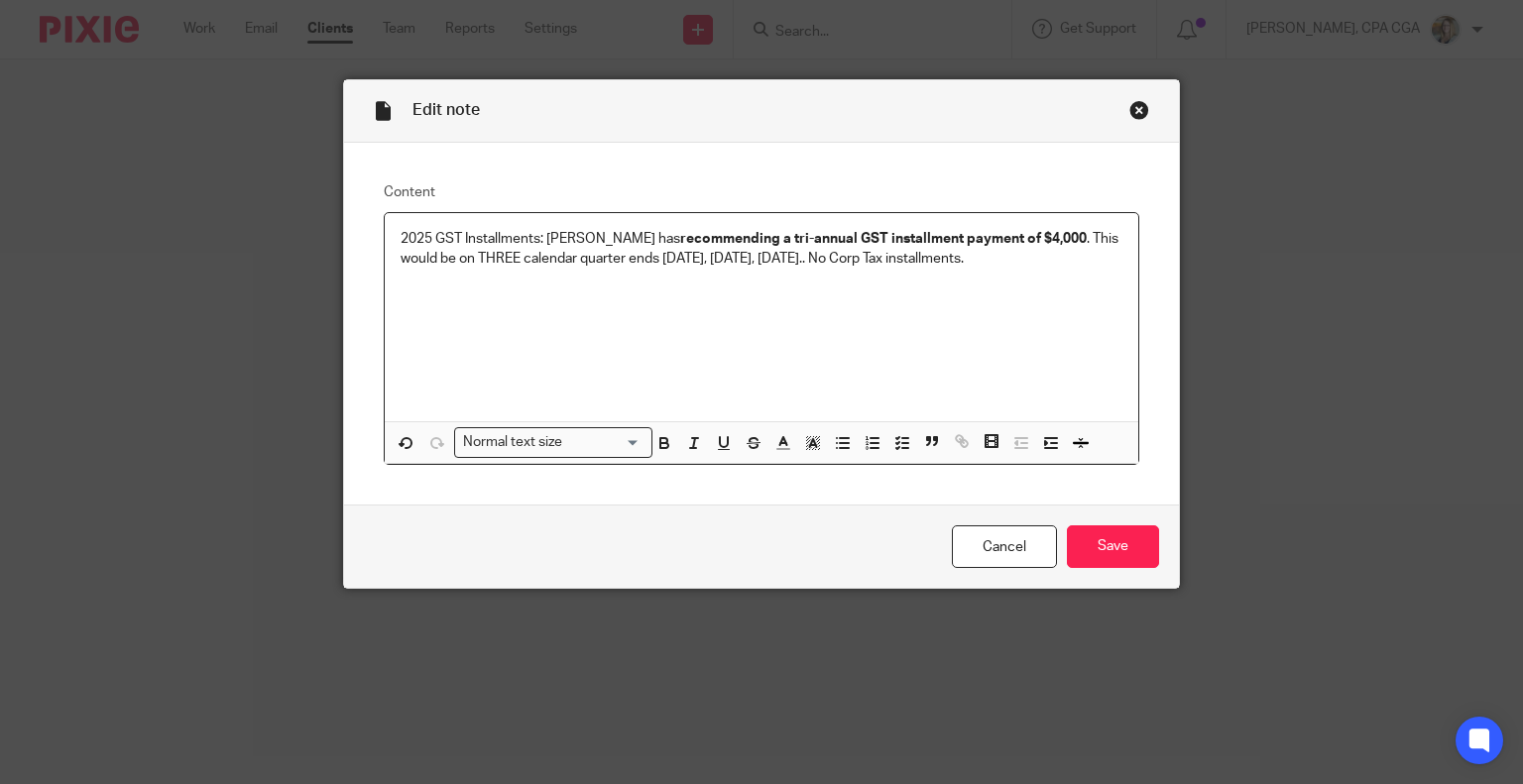 click on "recommending a tri-annual GST installment payment of $4,000" at bounding box center [883, 239] 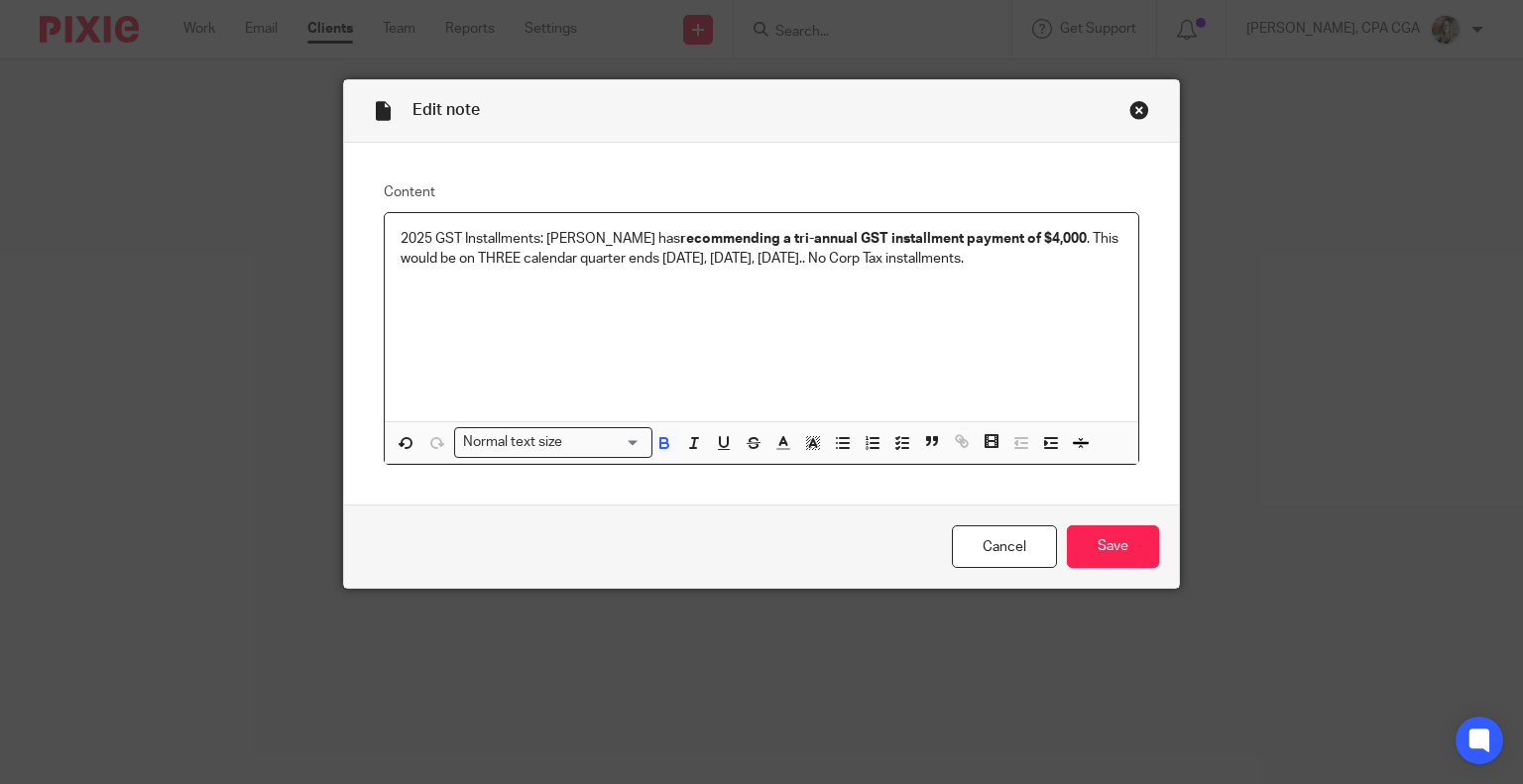 click on "recommending a tri-annual GST installment payment of $4,000" at bounding box center [883, 239] 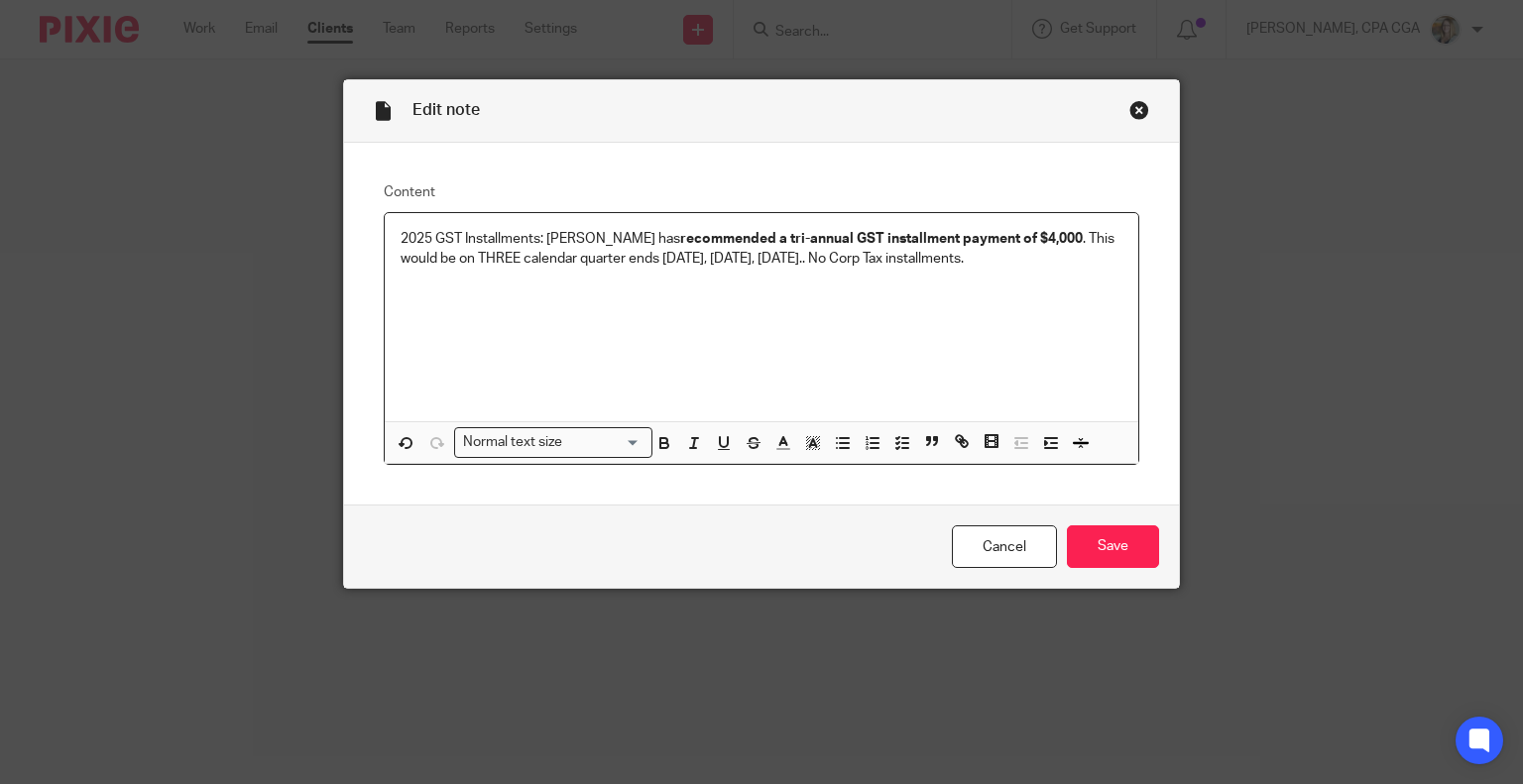 drag, startPoint x: 1011, startPoint y: 233, endPoint x: 1037, endPoint y: 264, distance: 40.459857 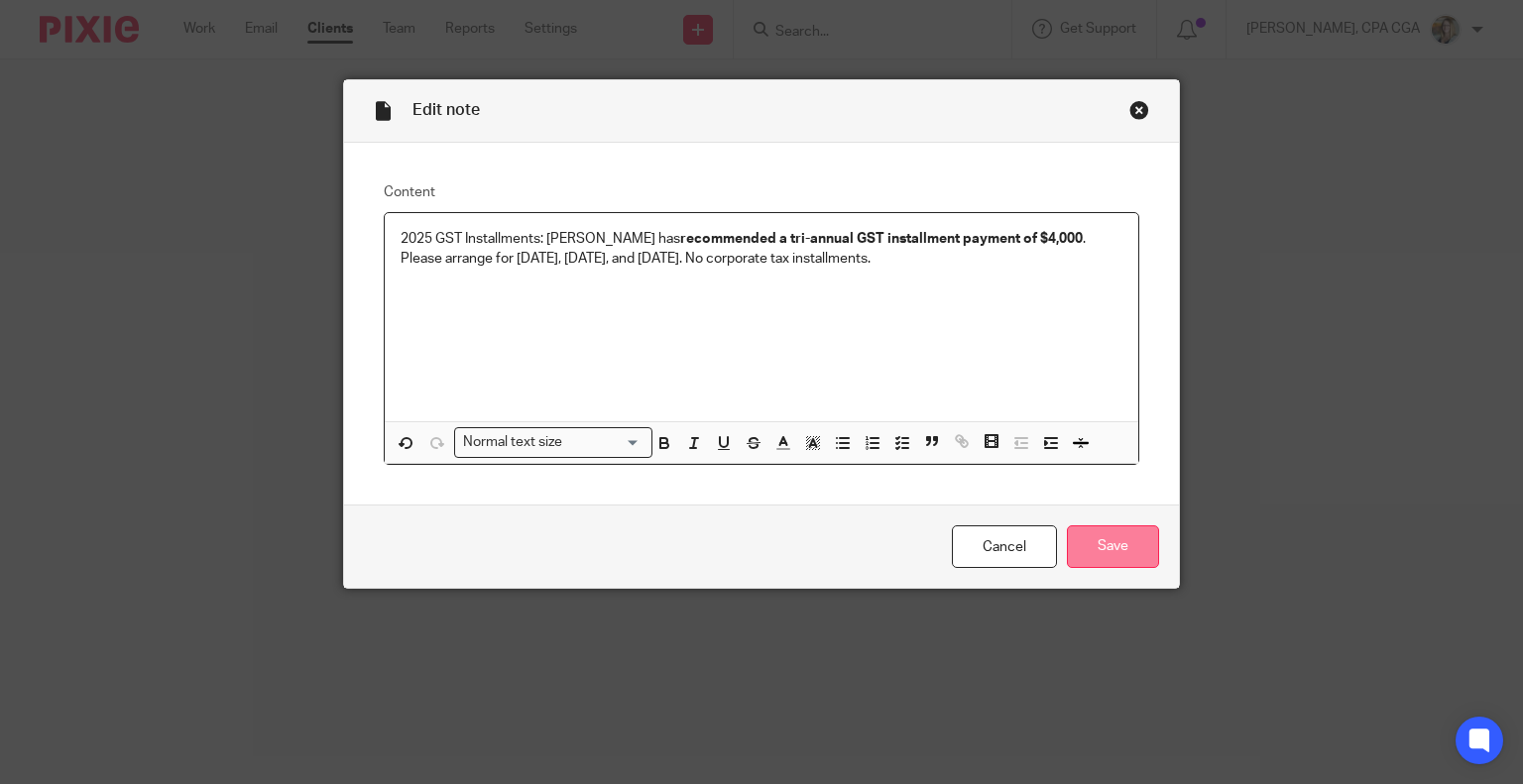 click on "Save" at bounding box center (1113, 546) 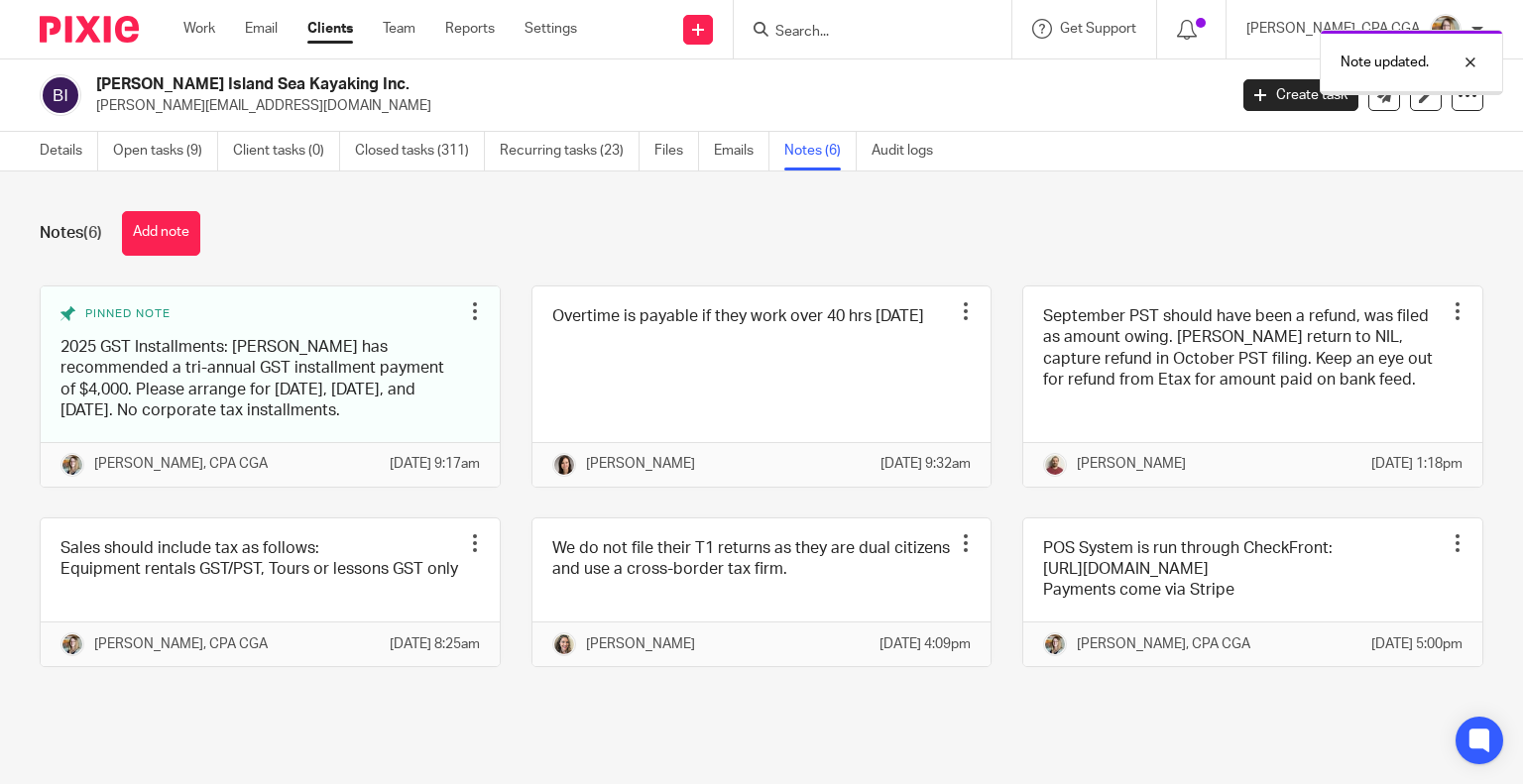 scroll, scrollTop: 0, scrollLeft: 0, axis: both 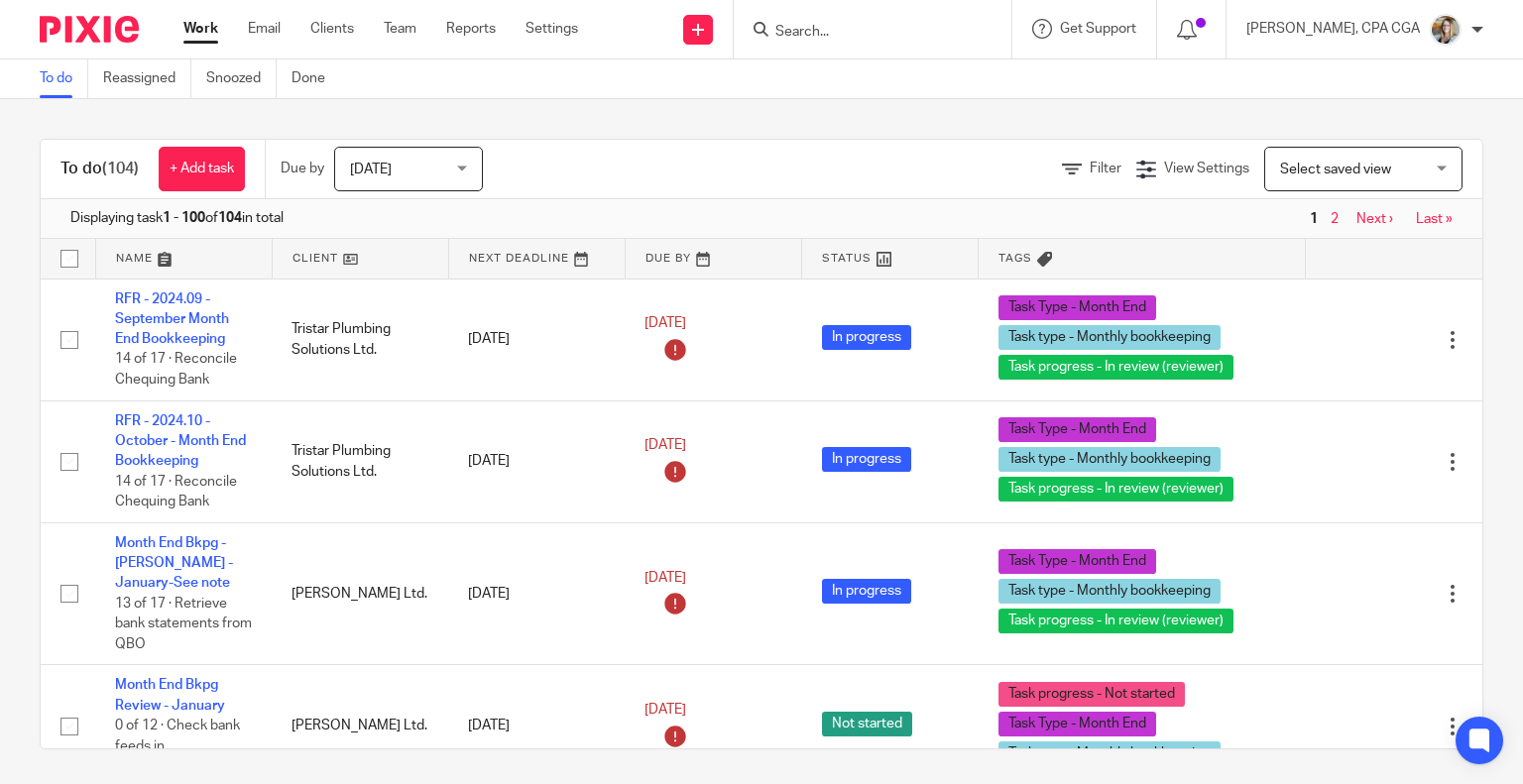 click on "[DATE]" at bounding box center [403, 168] 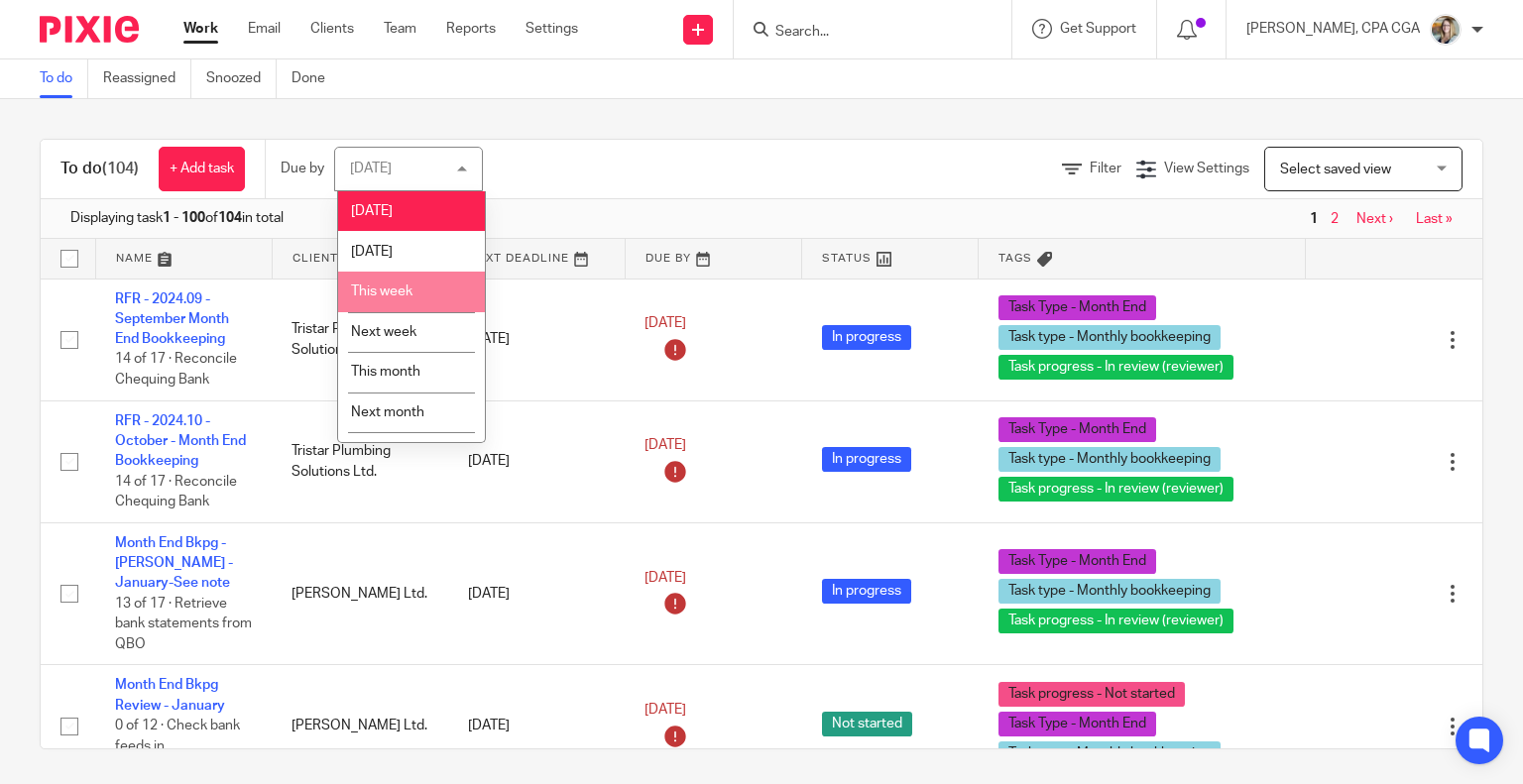 scroll, scrollTop: 34, scrollLeft: 0, axis: vertical 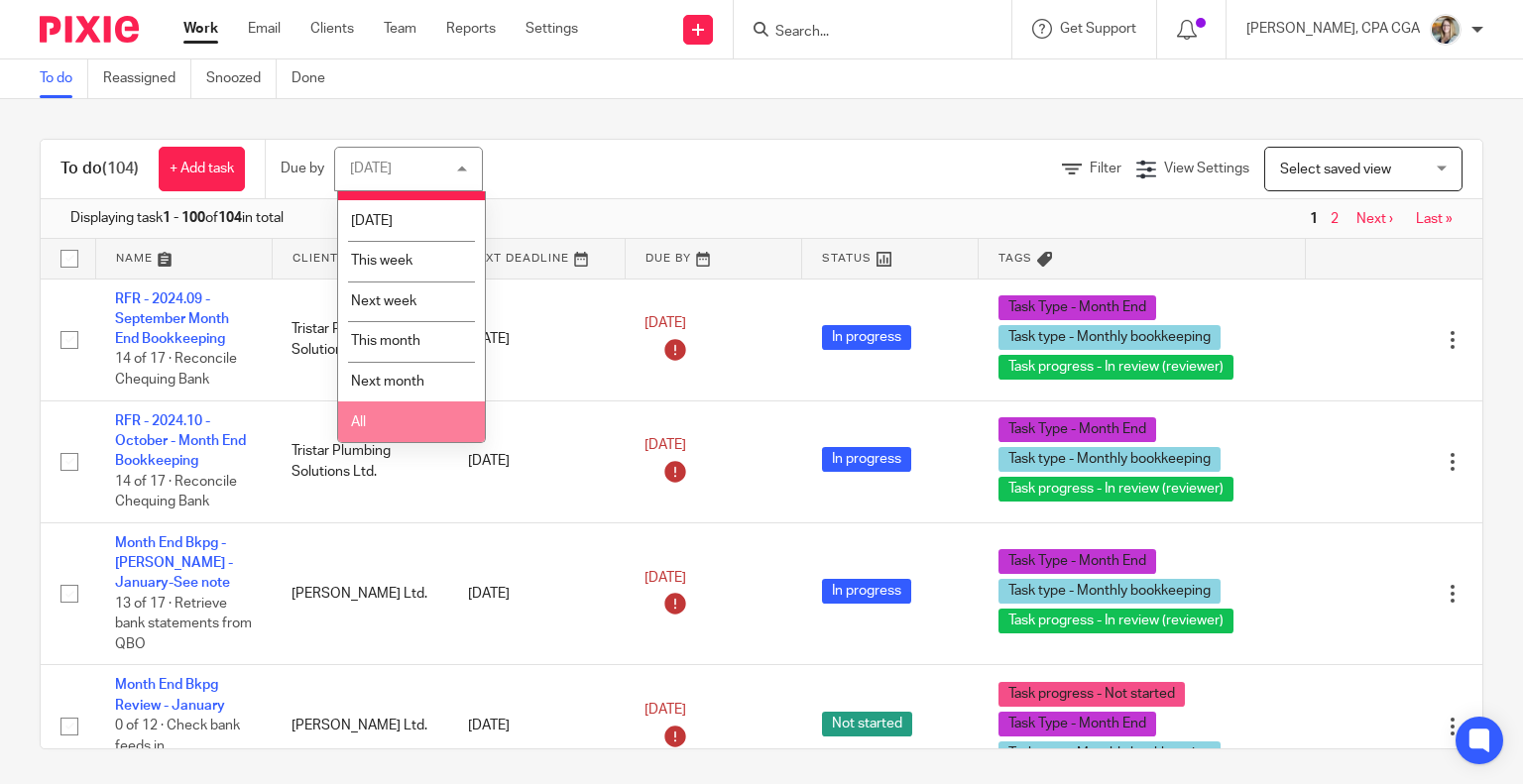 click on "All" at bounding box center (411, 421) 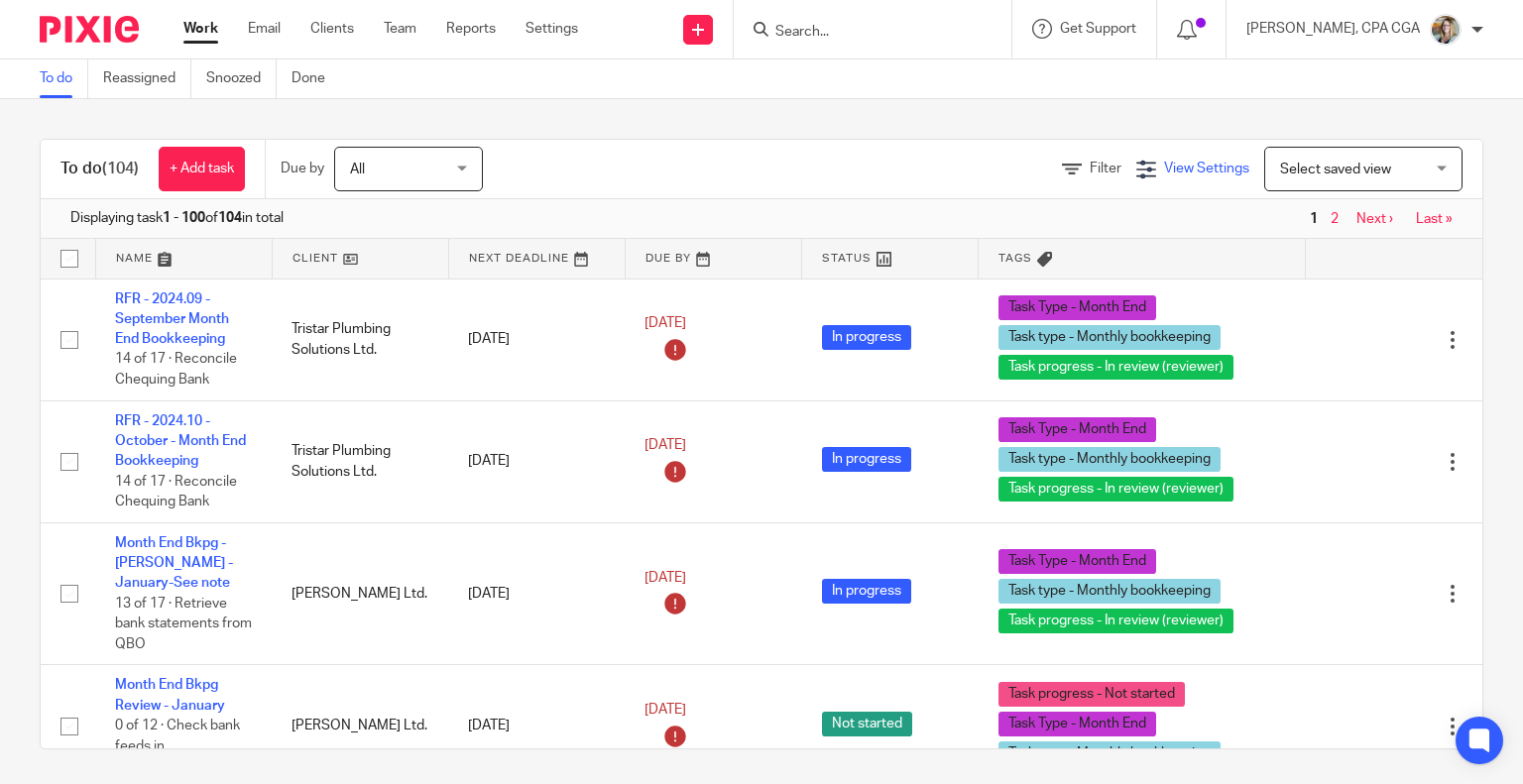 click on "View Settings" at bounding box center [1207, 168] 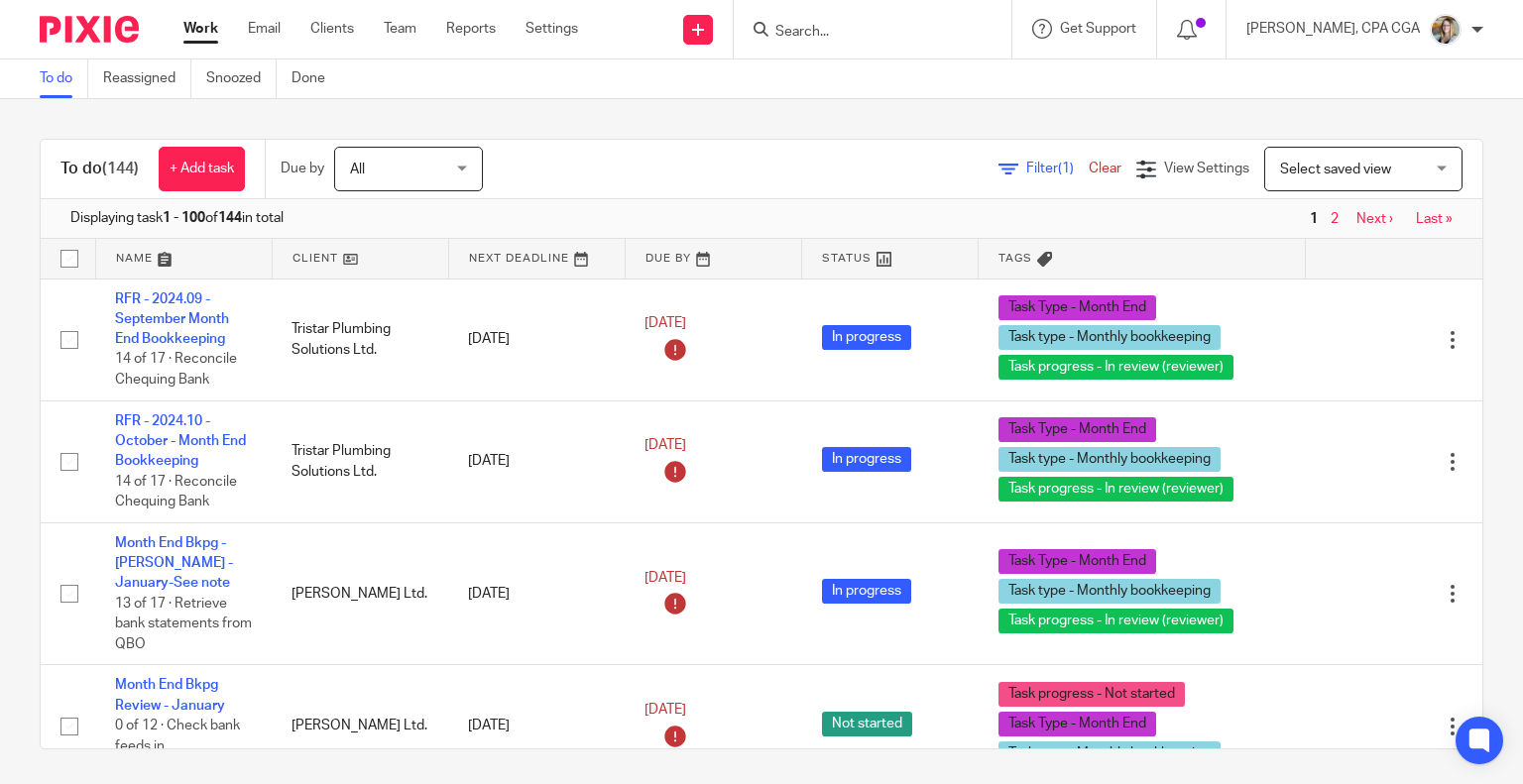 scroll, scrollTop: 0, scrollLeft: 0, axis: both 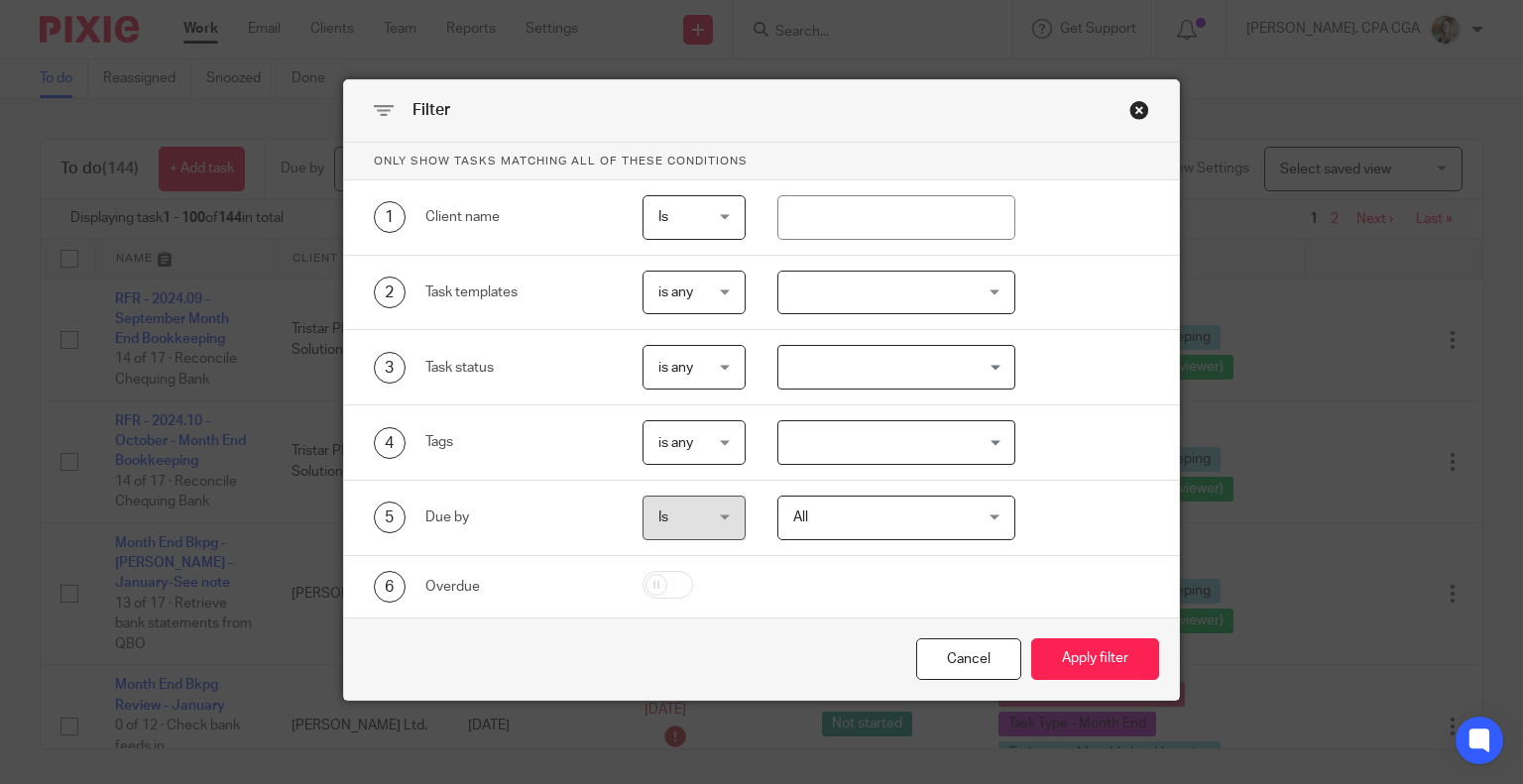 click at bounding box center (896, 292) 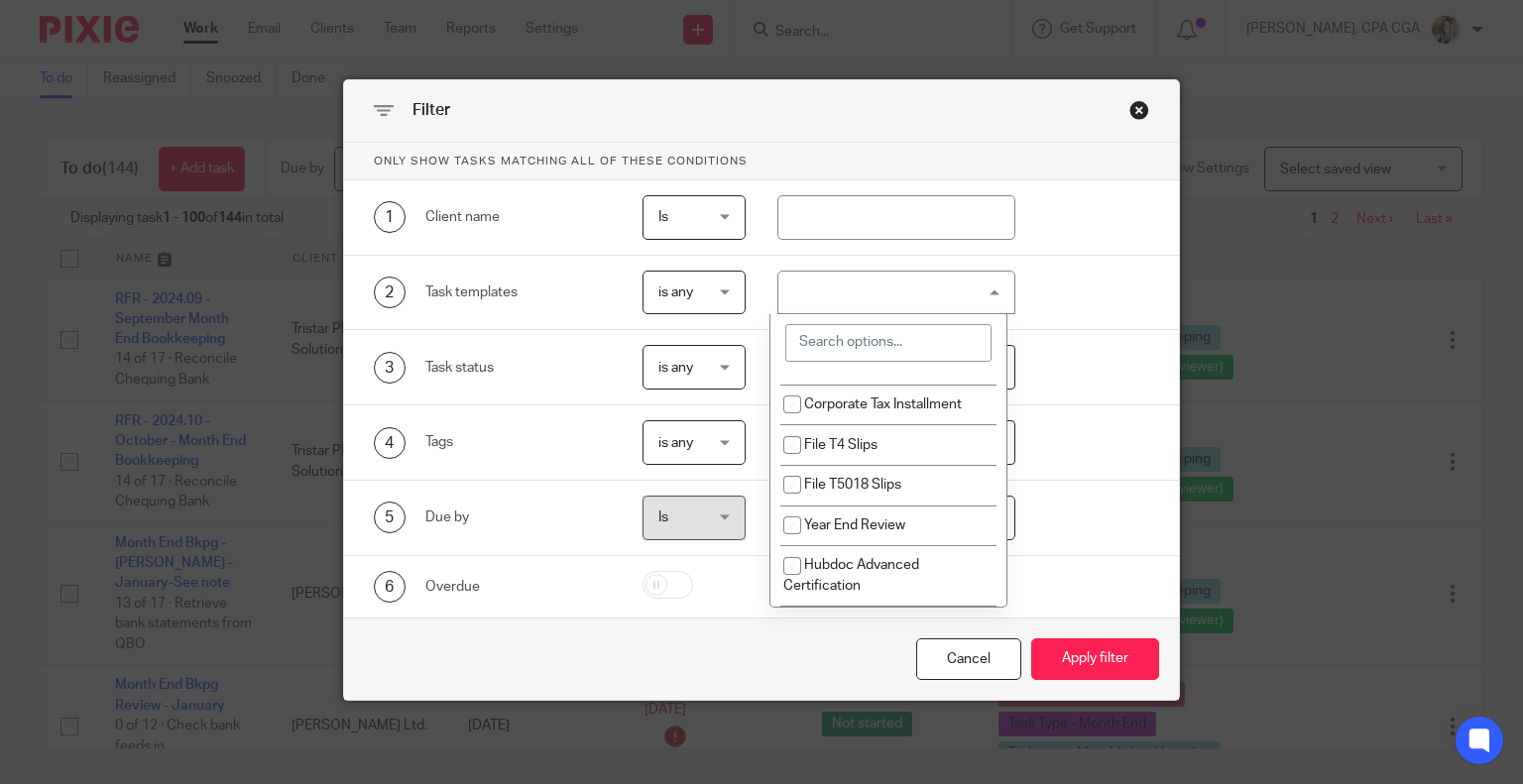 scroll, scrollTop: 1189, scrollLeft: 0, axis: vertical 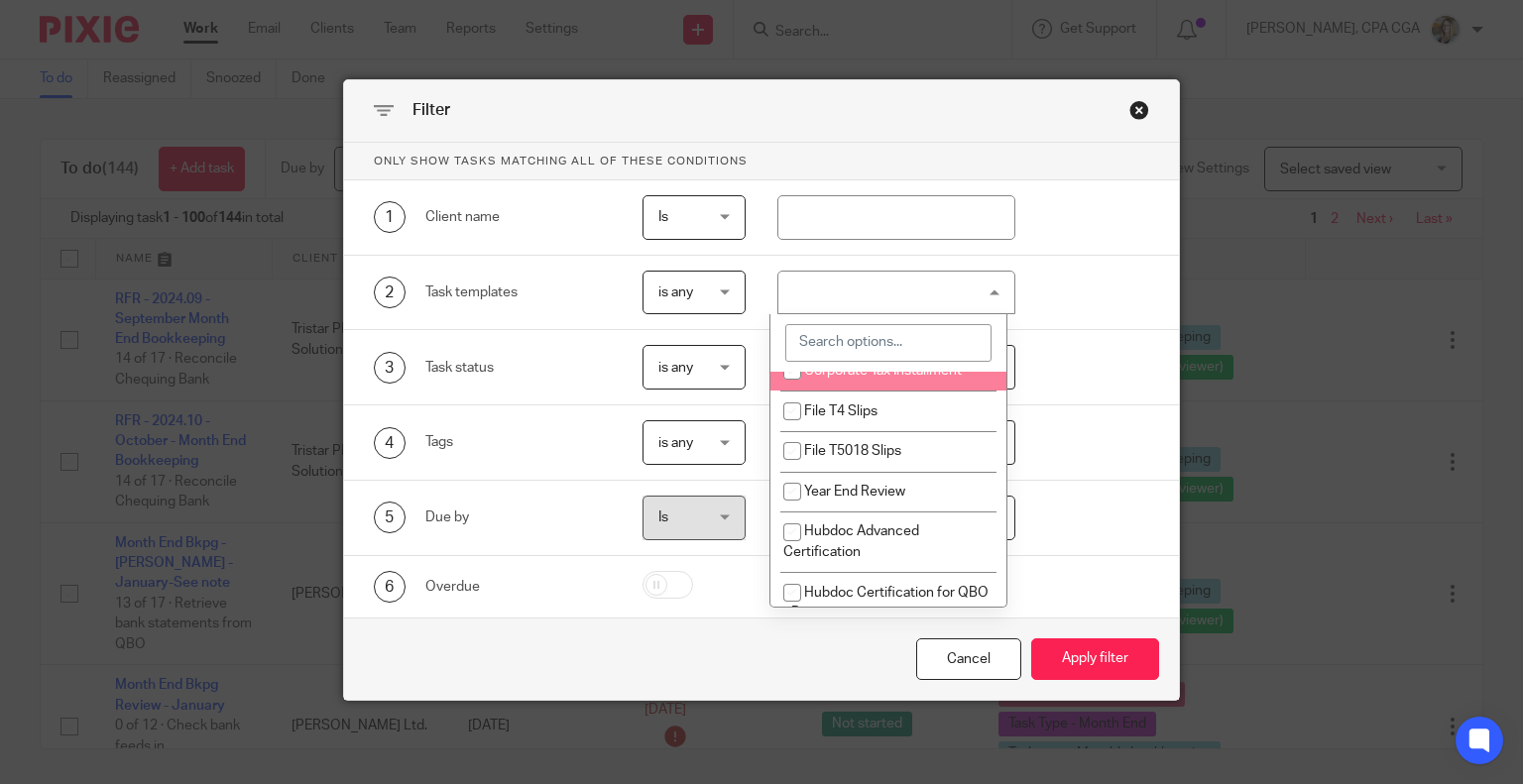 click on "Corporate Tax Installment" at bounding box center (882, 371) 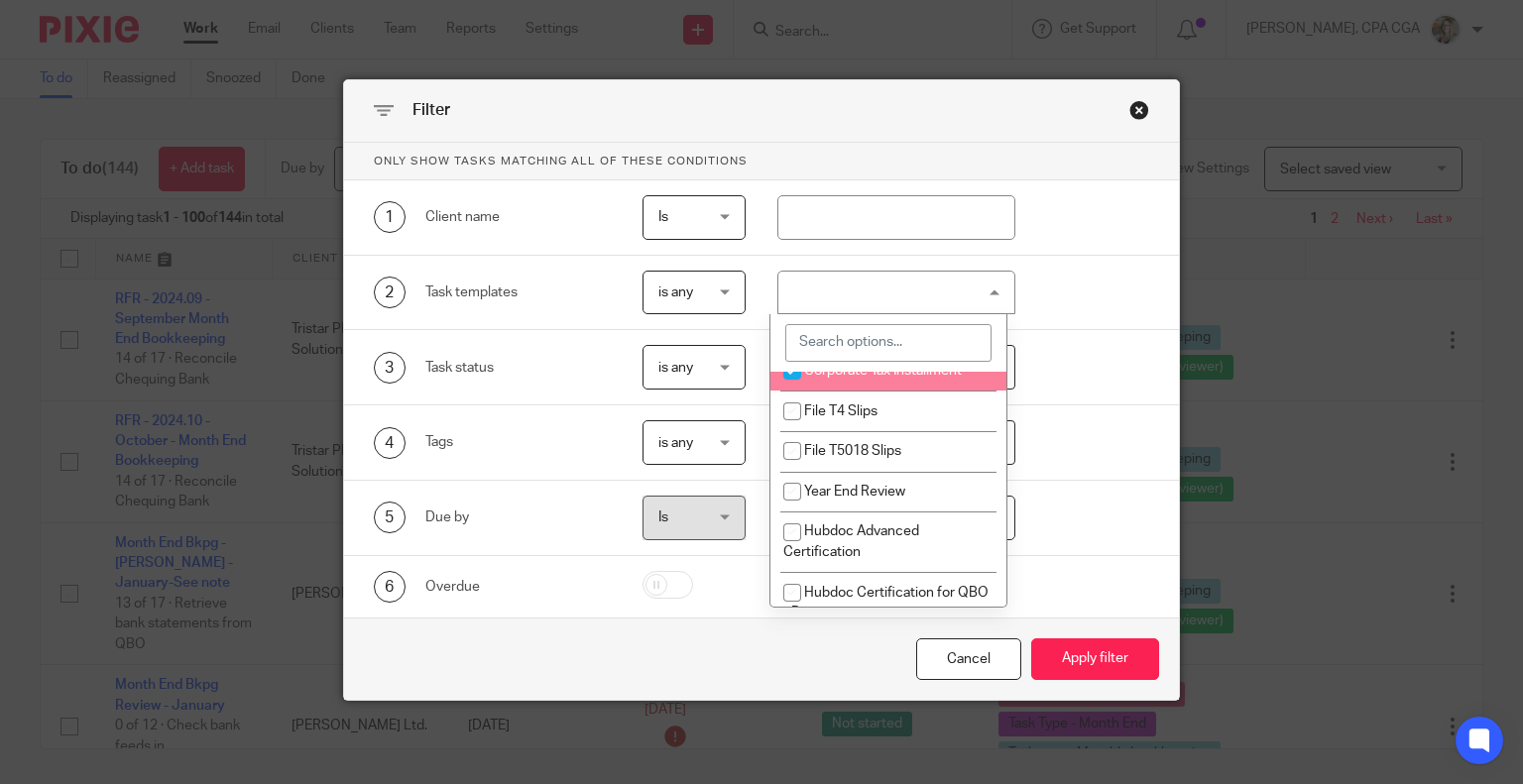 checkbox on "true" 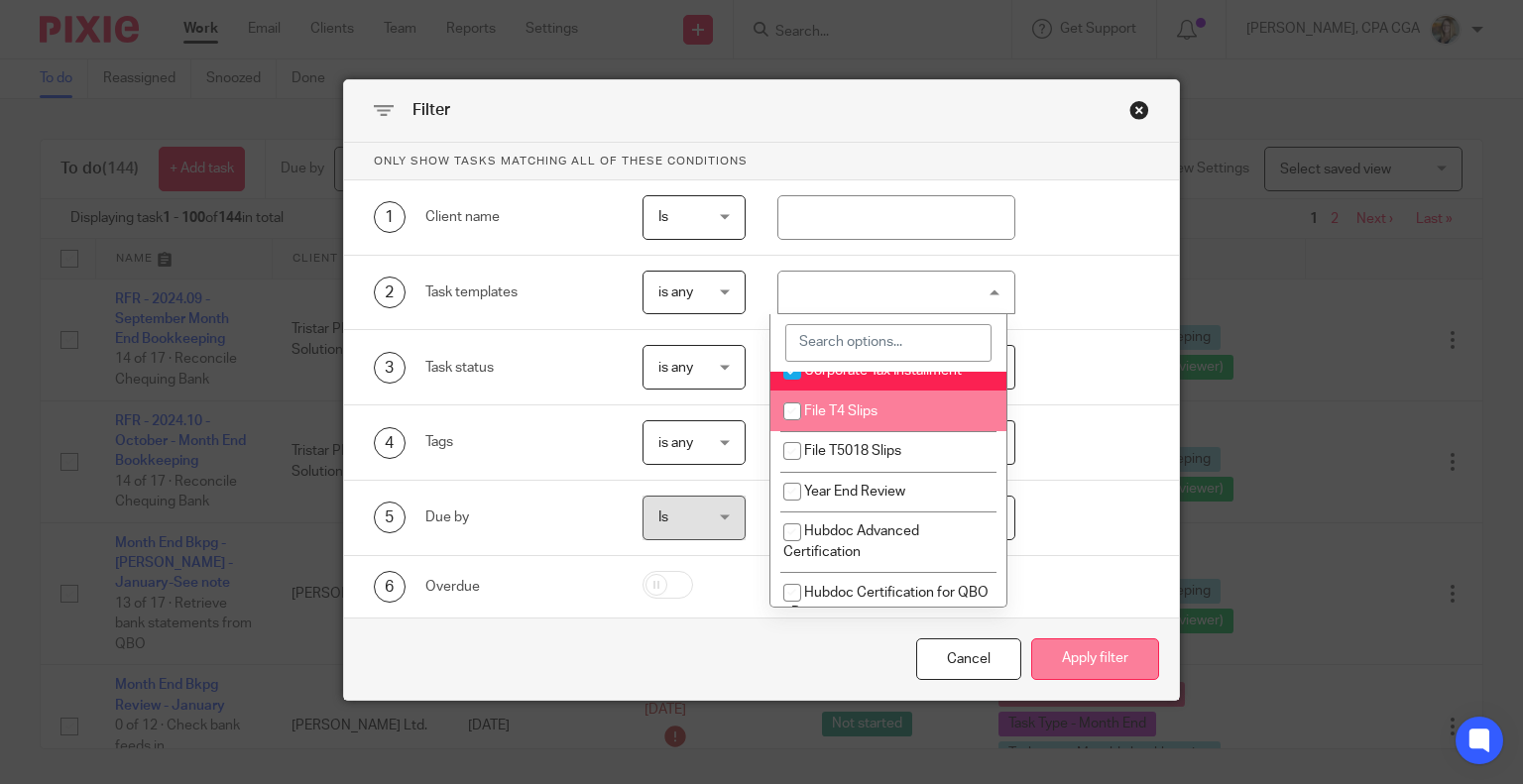 click on "Apply filter" at bounding box center [1095, 659] 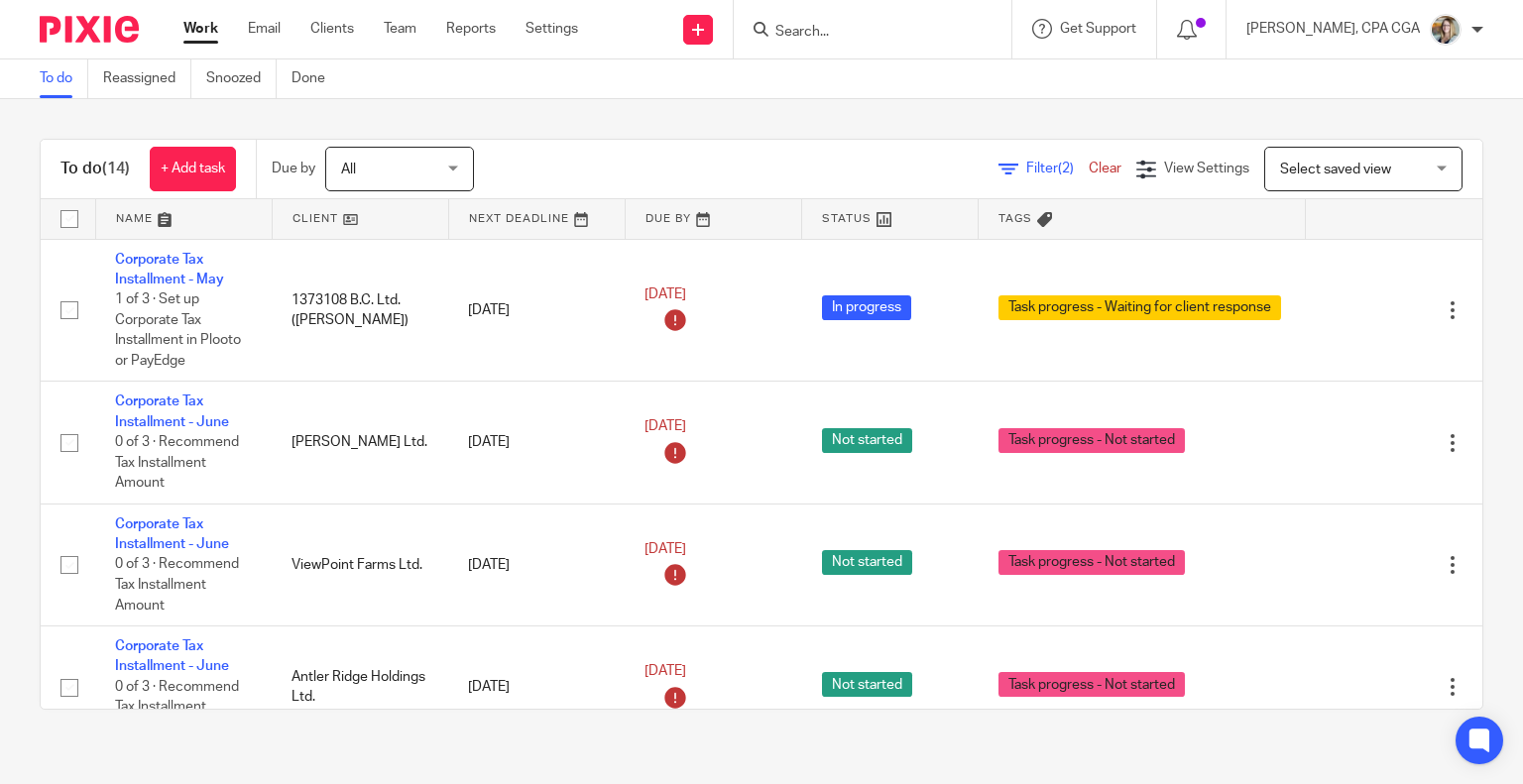 scroll, scrollTop: 0, scrollLeft: 0, axis: both 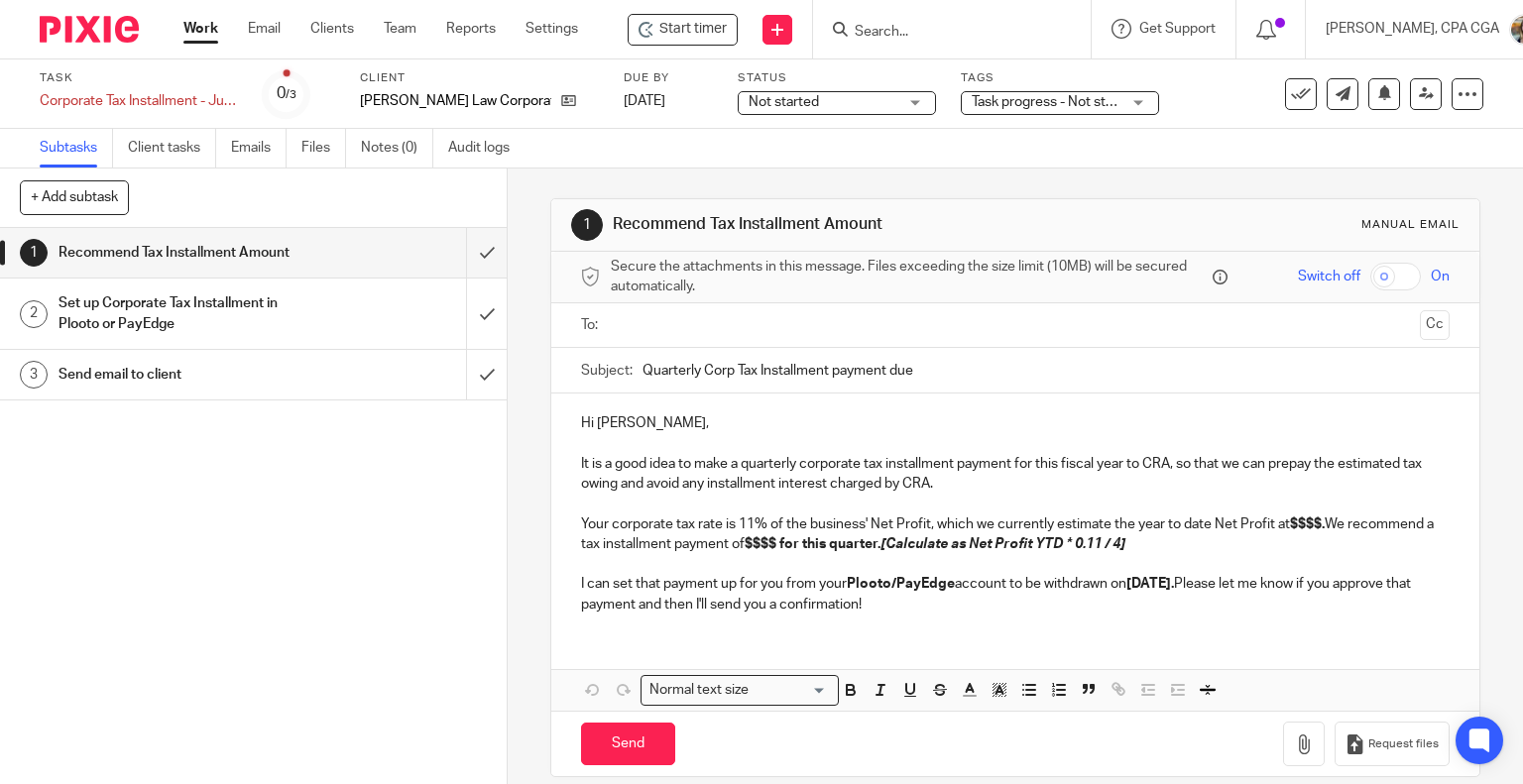 click on "Quarterly Corp Tax Installment payment due" at bounding box center (1046, 370) 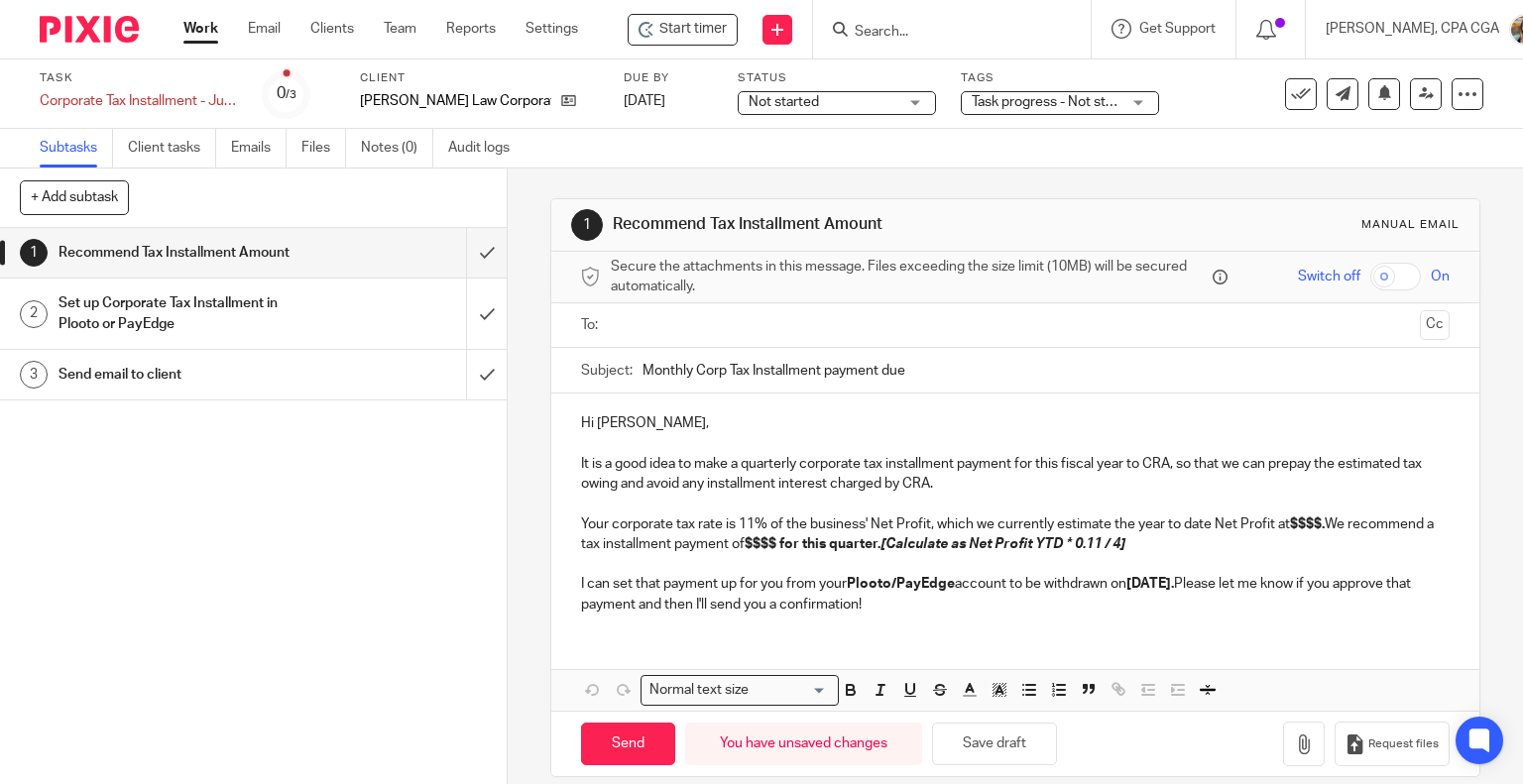 drag, startPoint x: 822, startPoint y: 365, endPoint x: 1429, endPoint y: 388, distance: 607.436 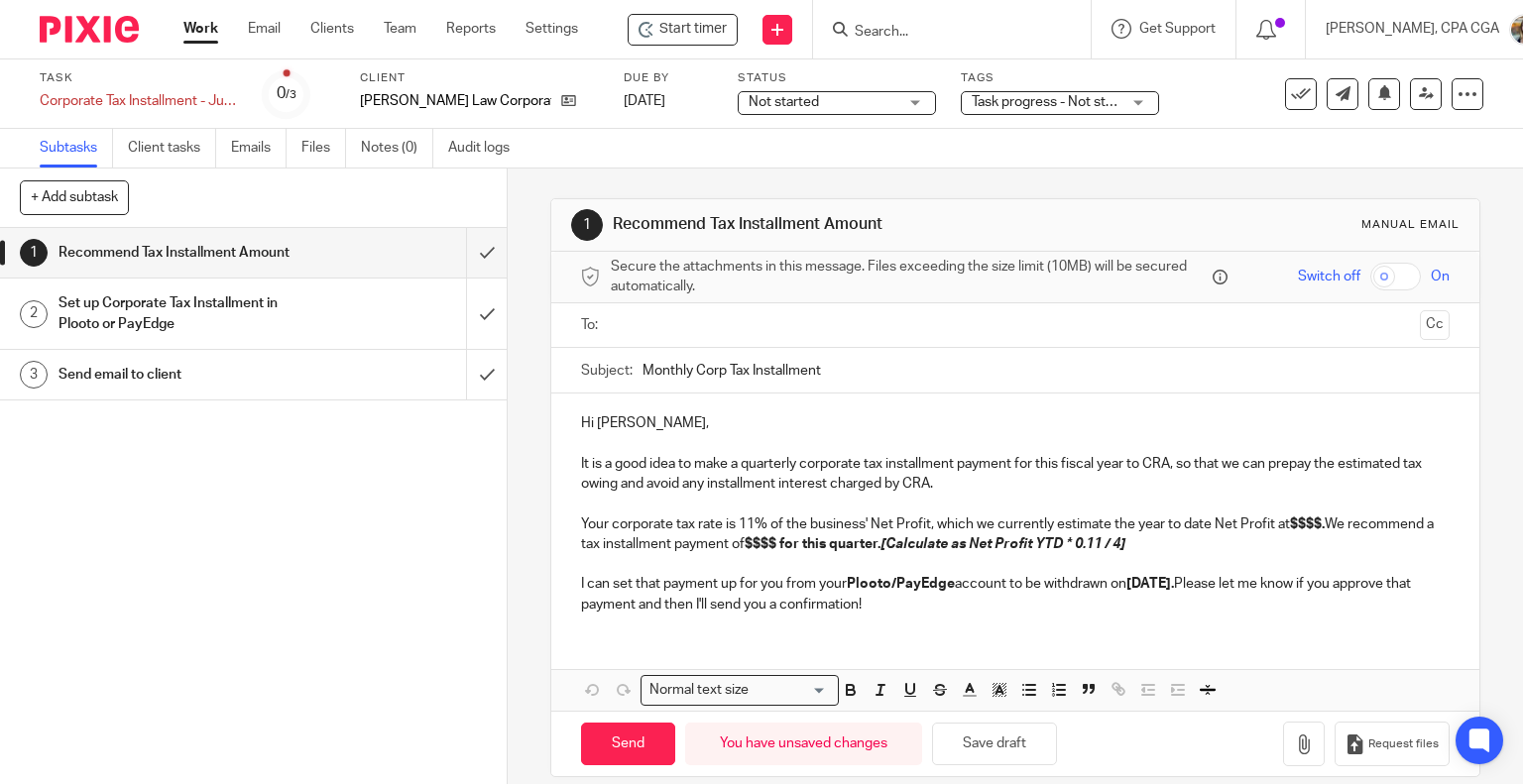 type on "Monthly Corp Tax Installment" 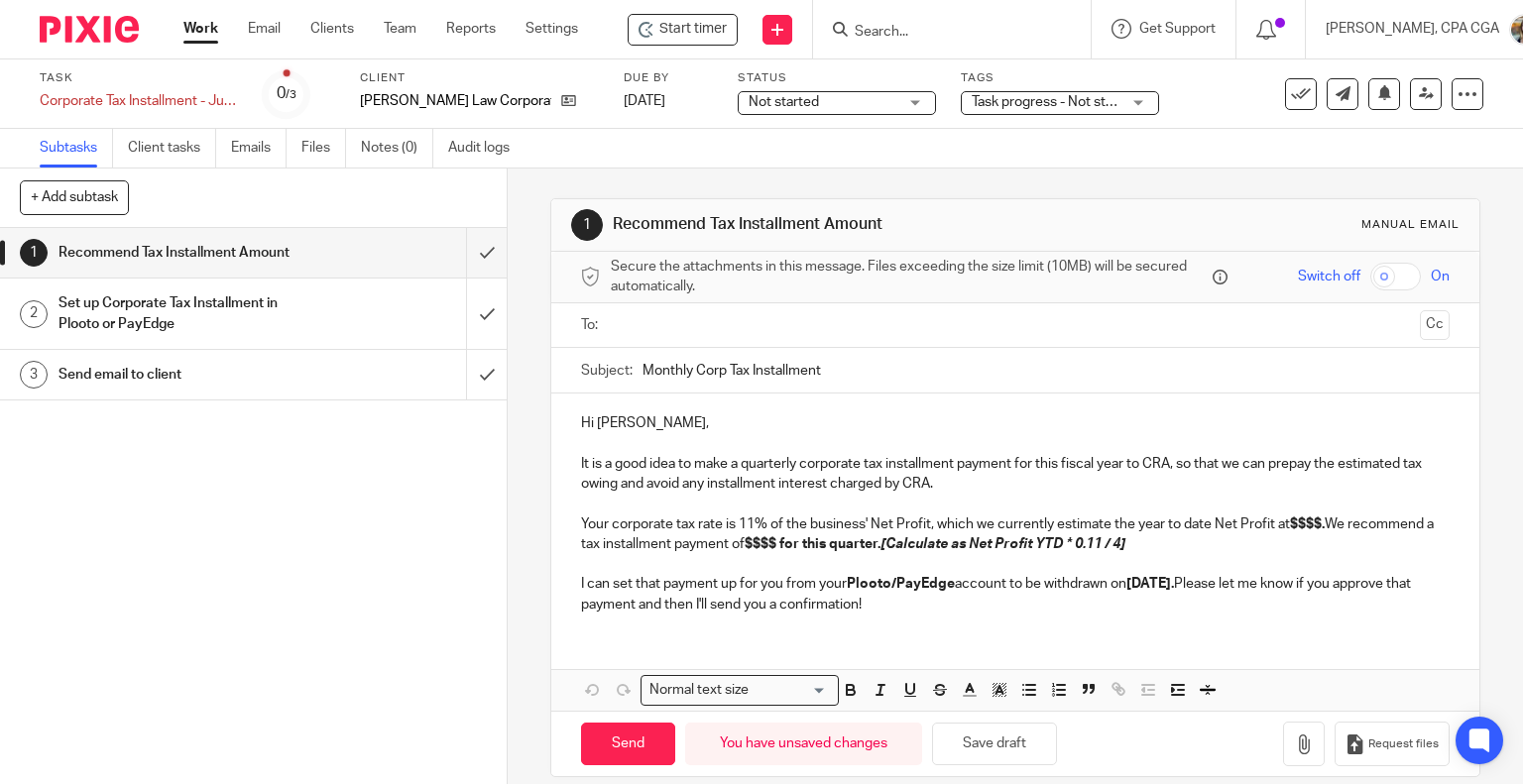drag, startPoint x: 635, startPoint y: 420, endPoint x: 652, endPoint y: 428, distance: 18.788294 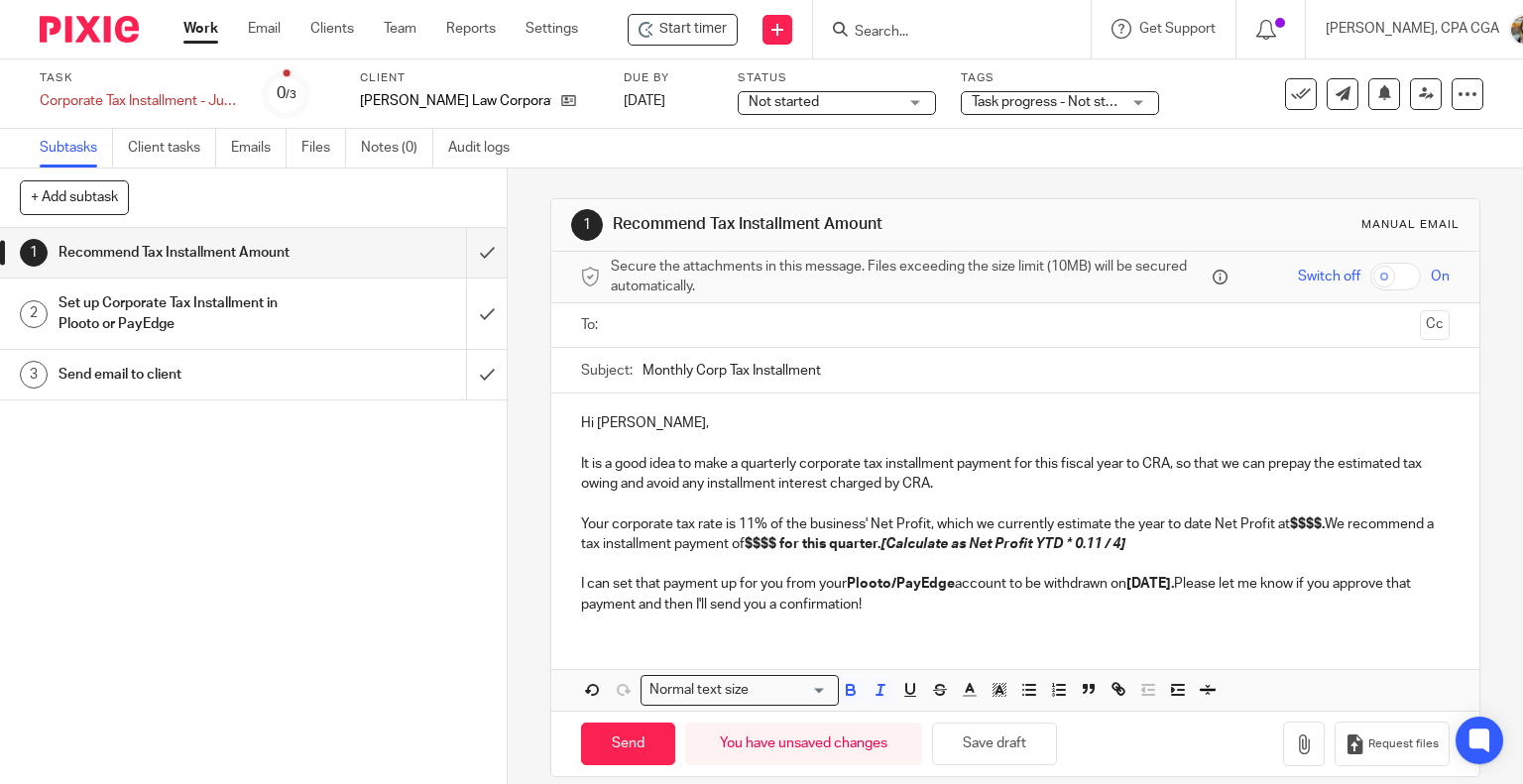 drag, startPoint x: 570, startPoint y: 459, endPoint x: 1095, endPoint y: 669, distance: 565.4423 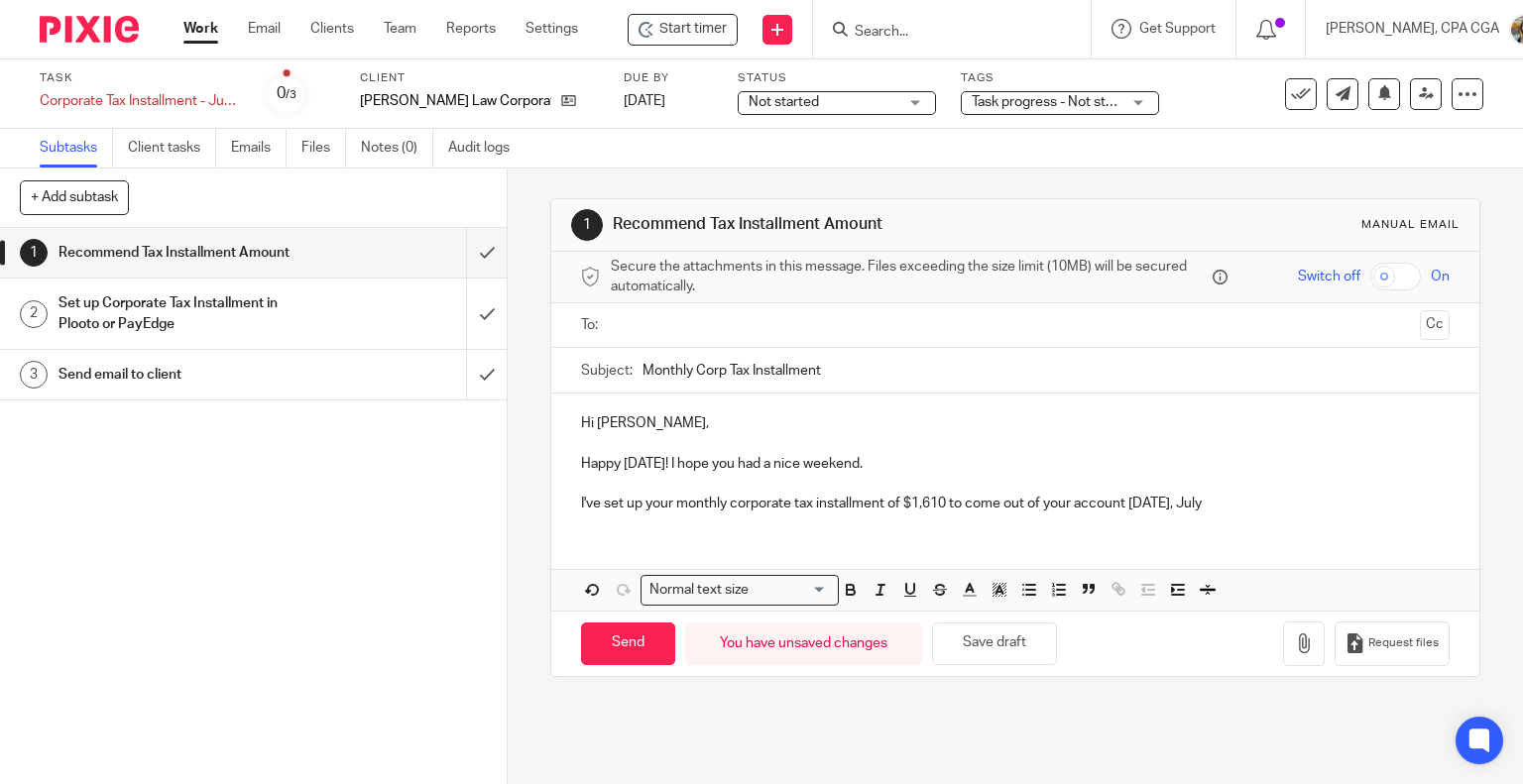 click on "Happy Monday! I hope you had a nice weekend." at bounding box center (1015, 464) 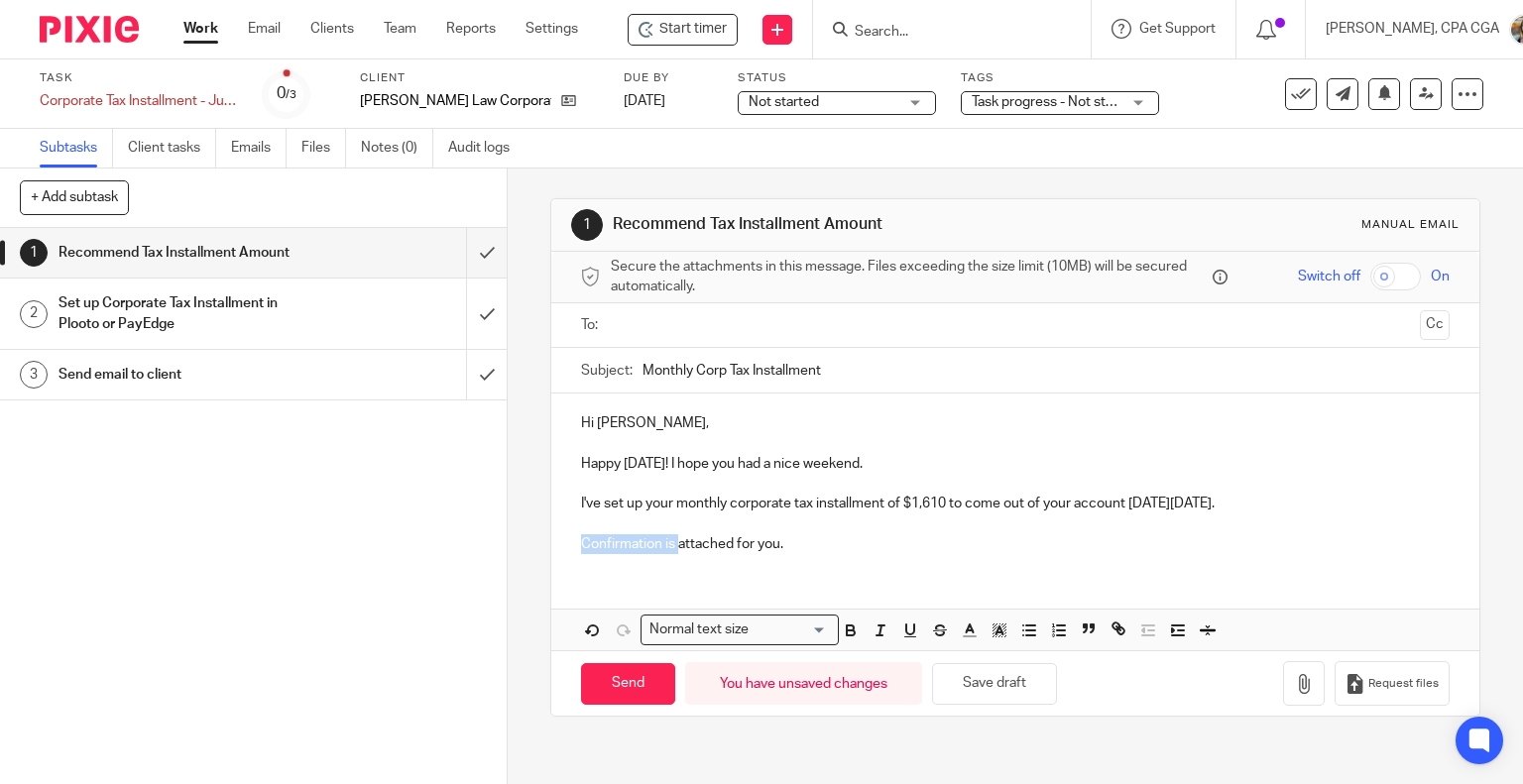 drag, startPoint x: 674, startPoint y: 542, endPoint x: 559, endPoint y: 545, distance: 115.03912 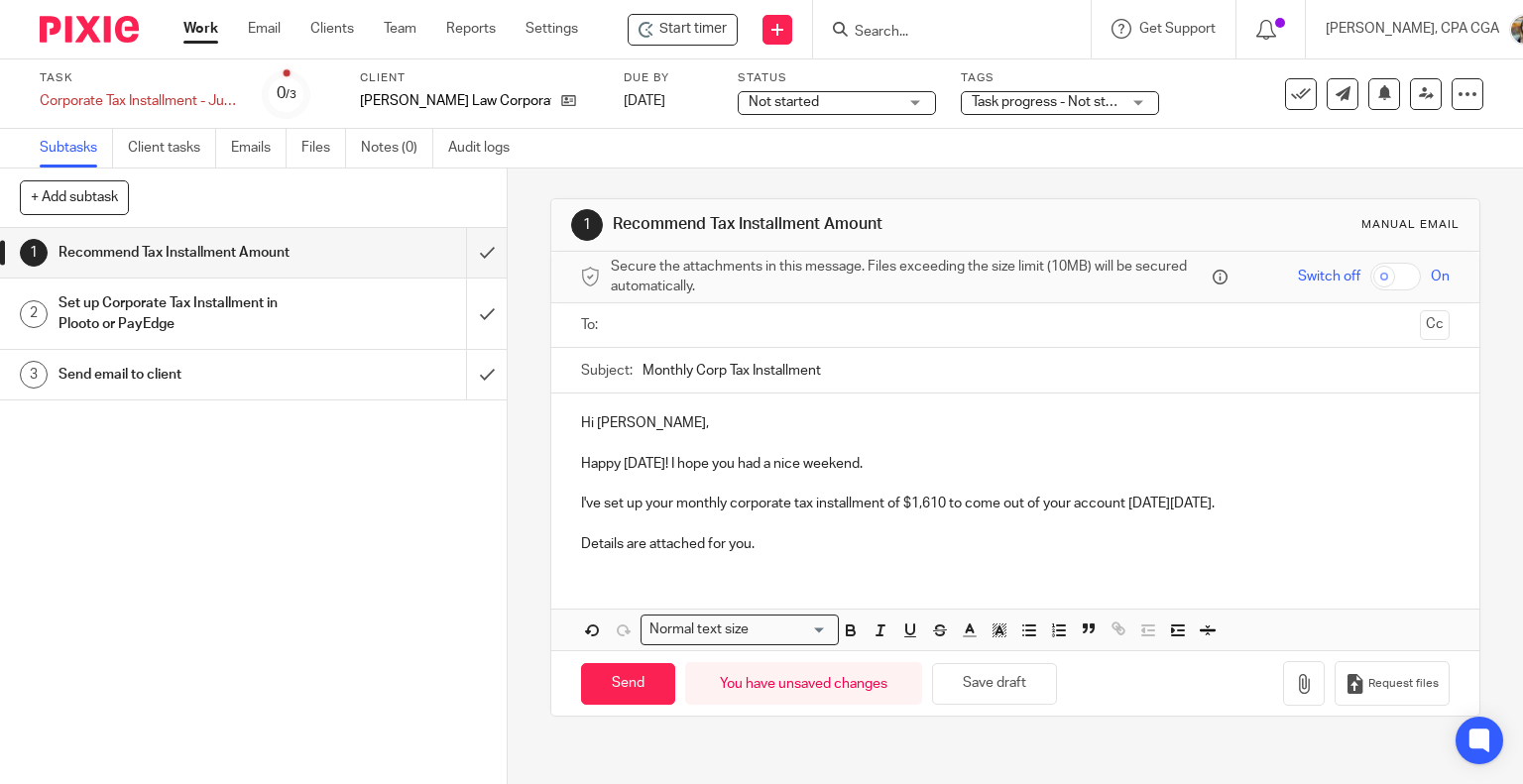 click on "Details are attached for you." at bounding box center [1015, 544] 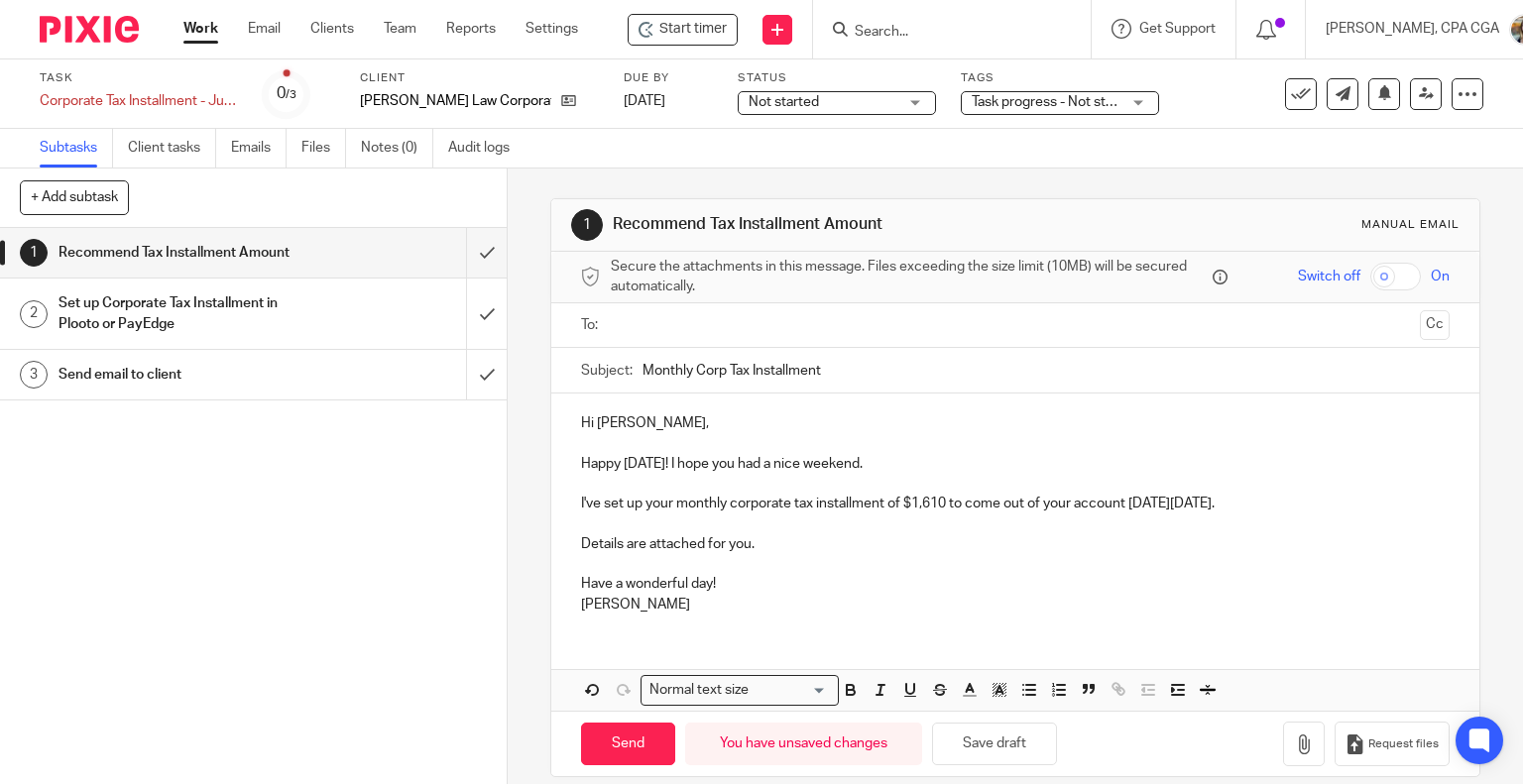 click at bounding box center [1014, 325] 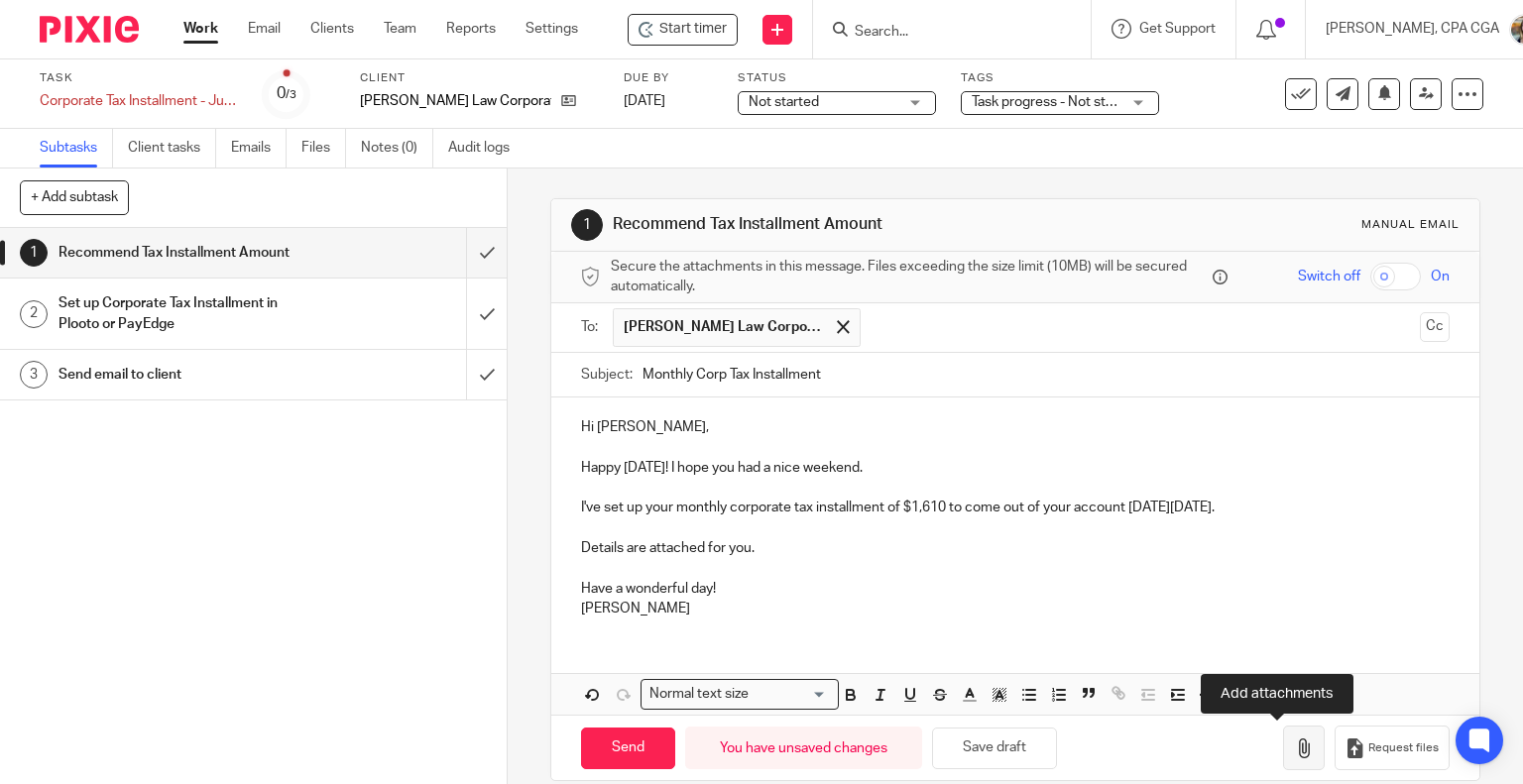 click at bounding box center [1304, 748] 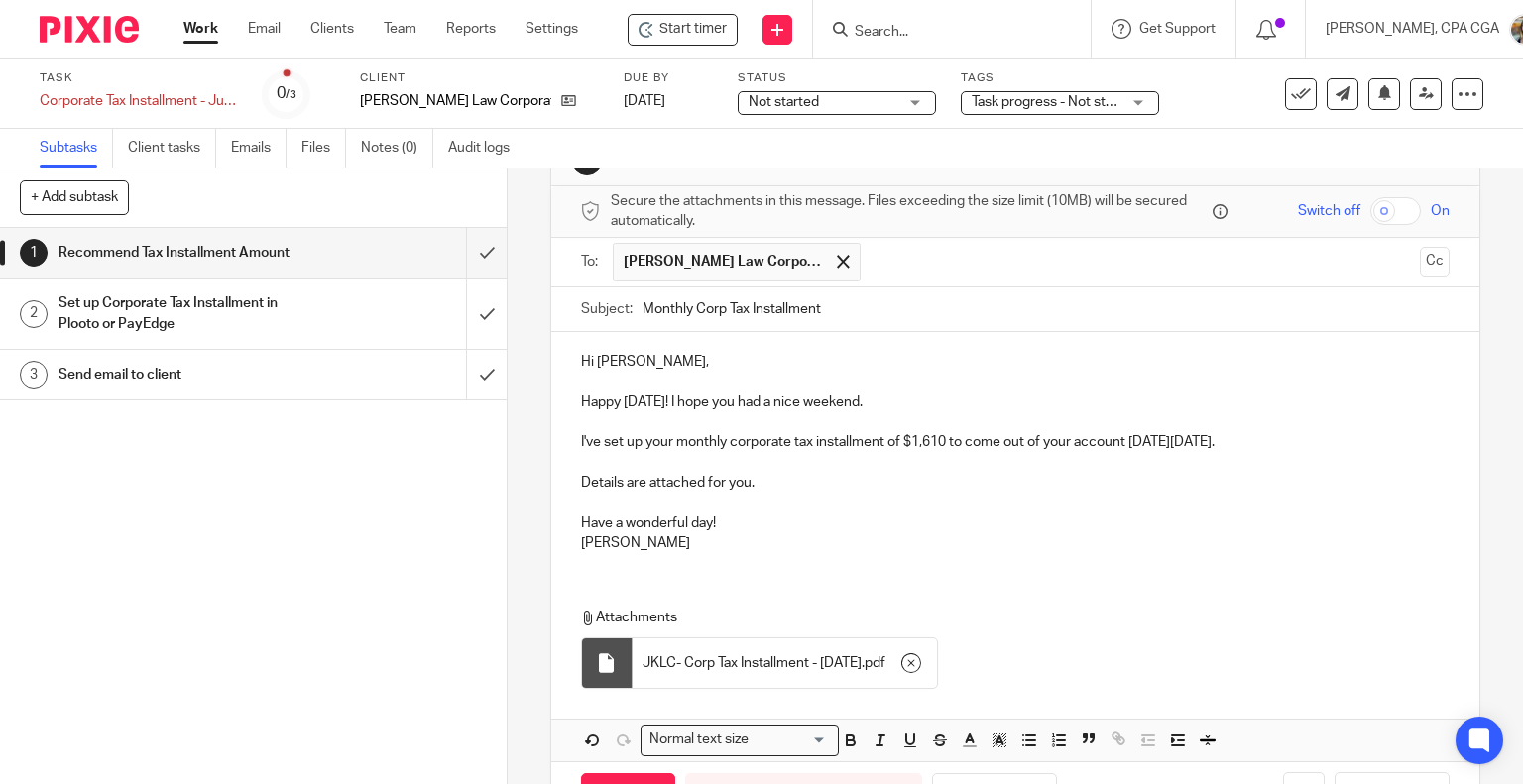 scroll, scrollTop: 99, scrollLeft: 0, axis: vertical 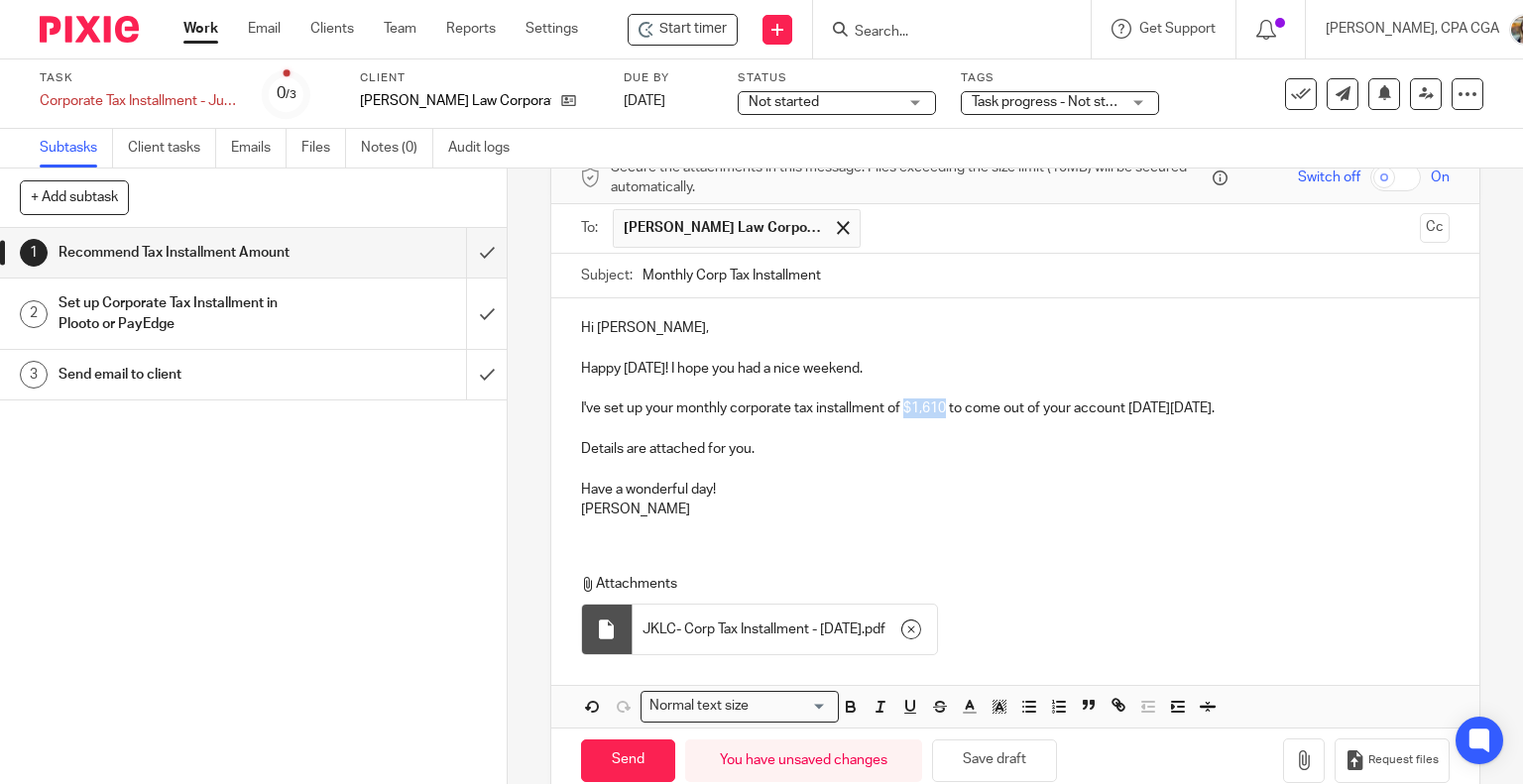 drag, startPoint x: 898, startPoint y: 402, endPoint x: 940, endPoint y: 408, distance: 42.426407 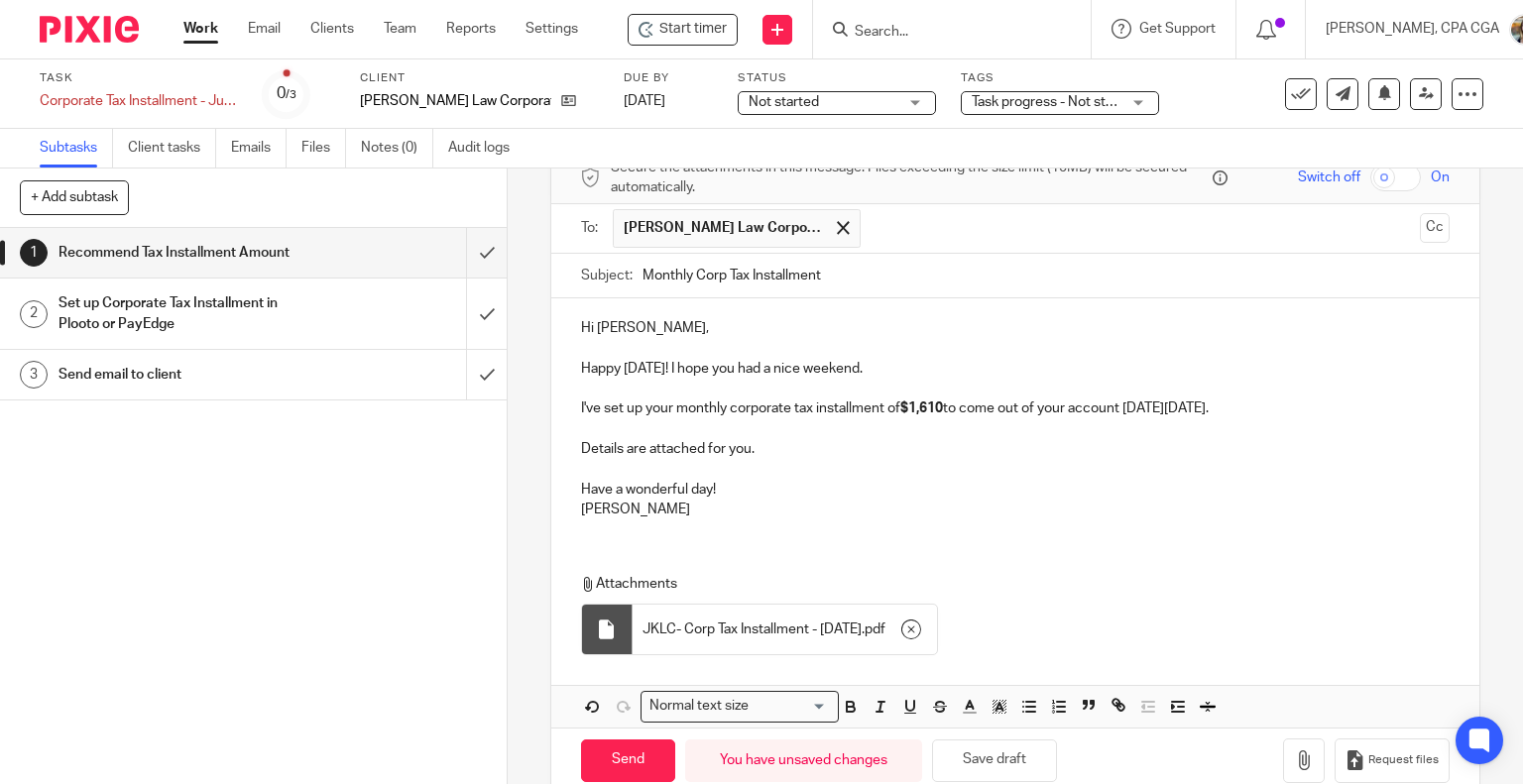 drag, startPoint x: 1154, startPoint y: 406, endPoint x: 1253, endPoint y: 407, distance: 99.005 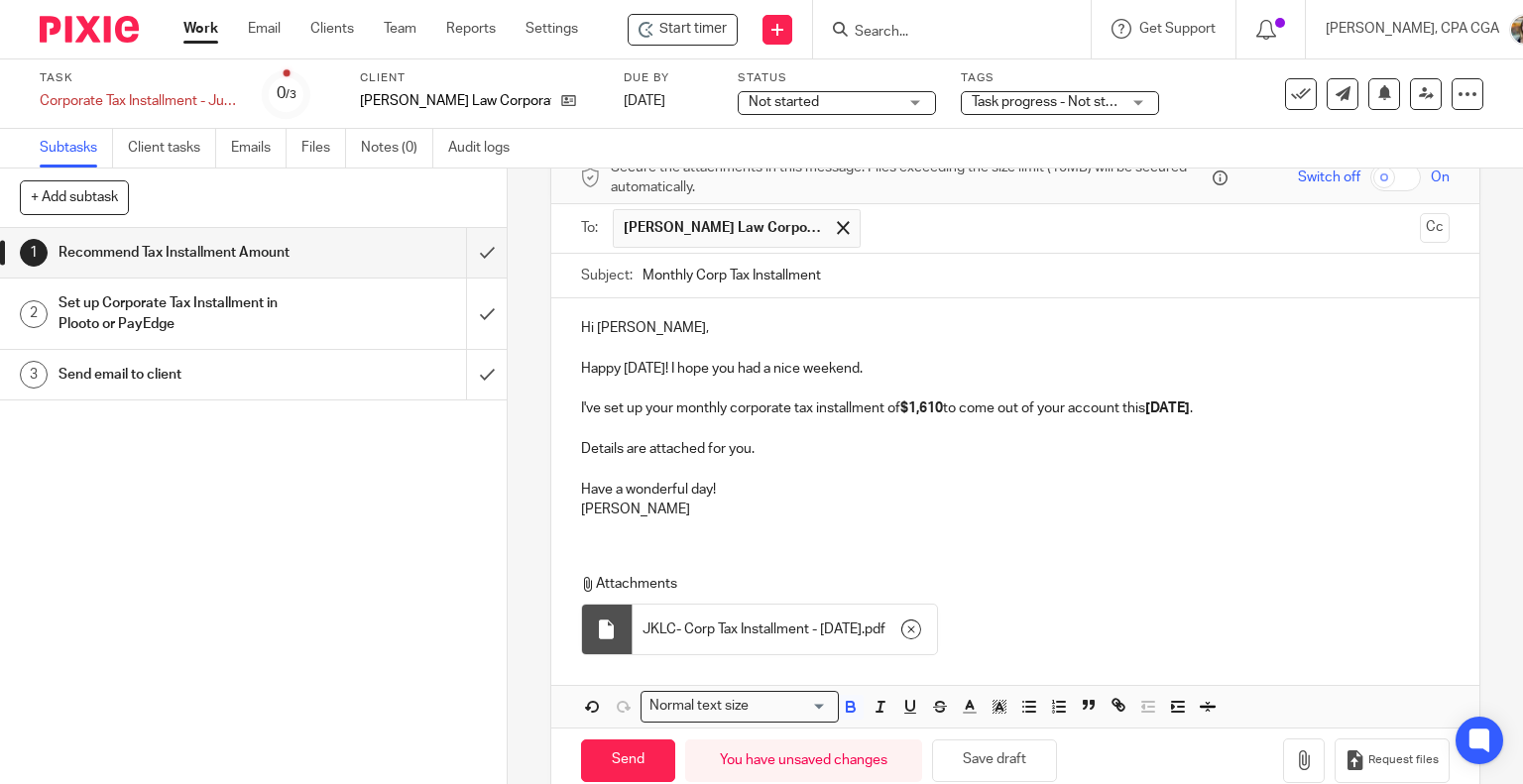 click on "Hi [PERSON_NAME], Happy [DATE]! I hope you had a nice weekend.  I've set up your monthly corporate tax installment of  $1,610  to come out of your account [DATE][DATE] .  Details are attached for you.  Have a wonderful day! Chrissy" at bounding box center (1015, 416) 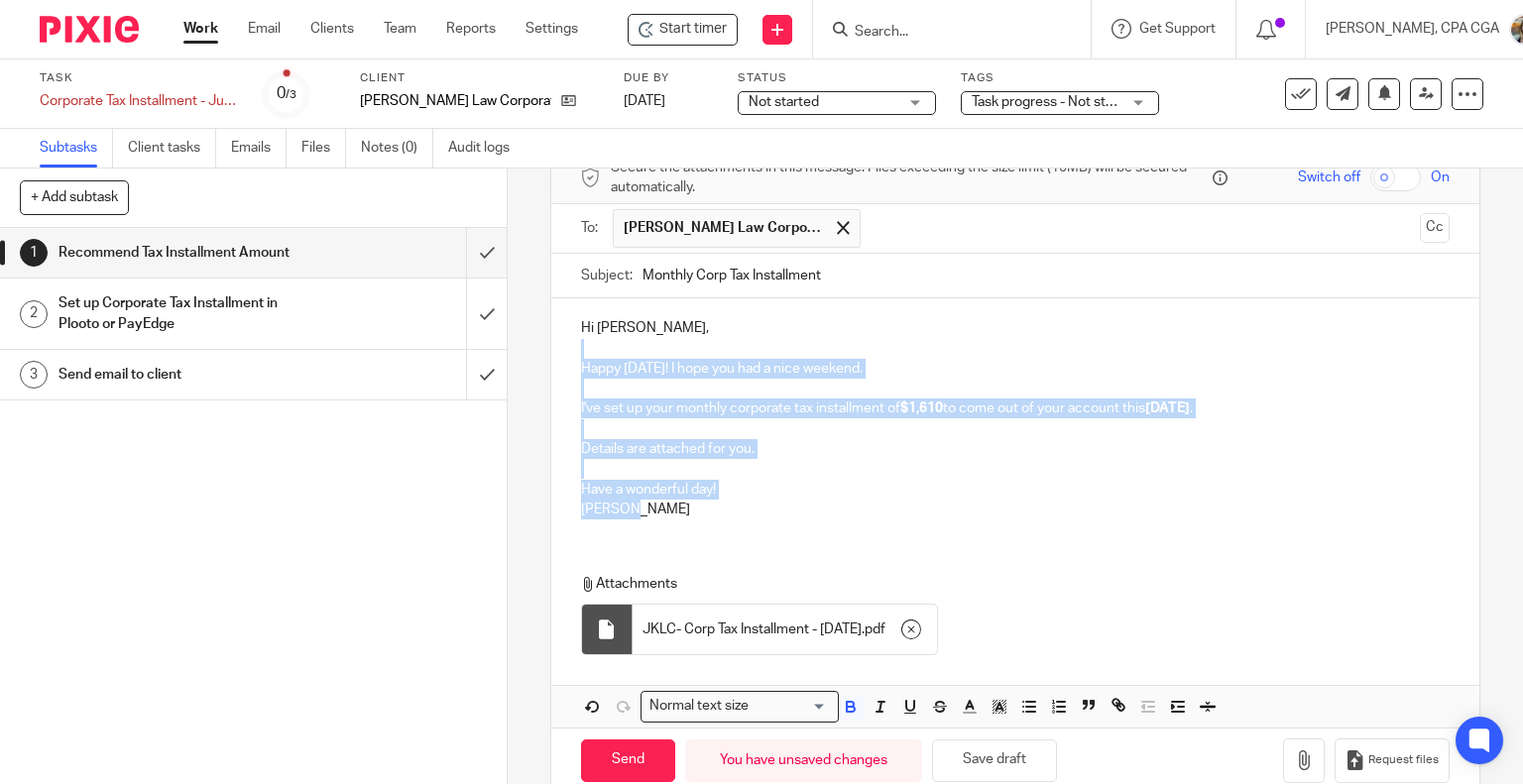 drag, startPoint x: 634, startPoint y: 510, endPoint x: 564, endPoint y: 350, distance: 174.64249 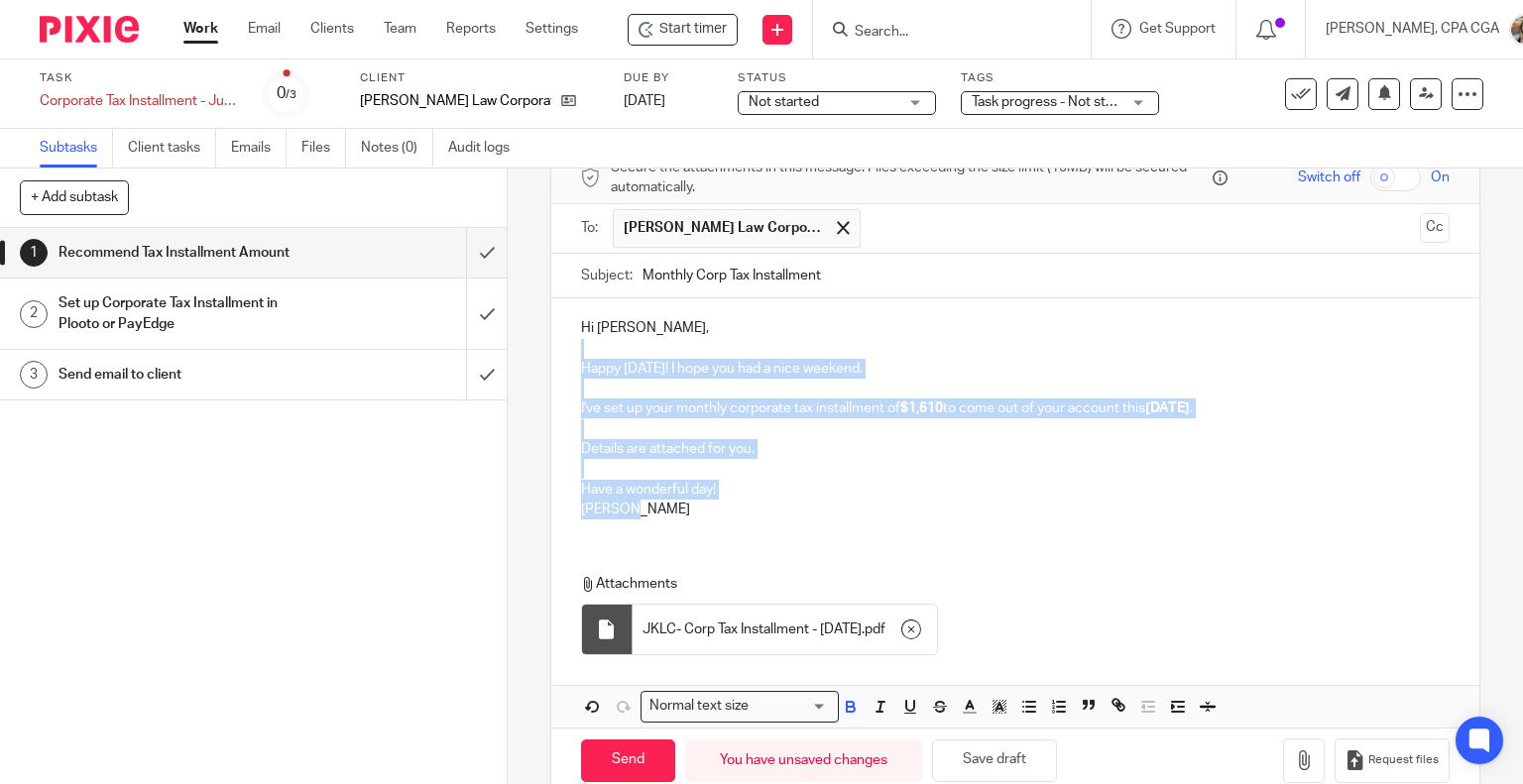 click on "Have a wonderful day!" at bounding box center [1015, 490] 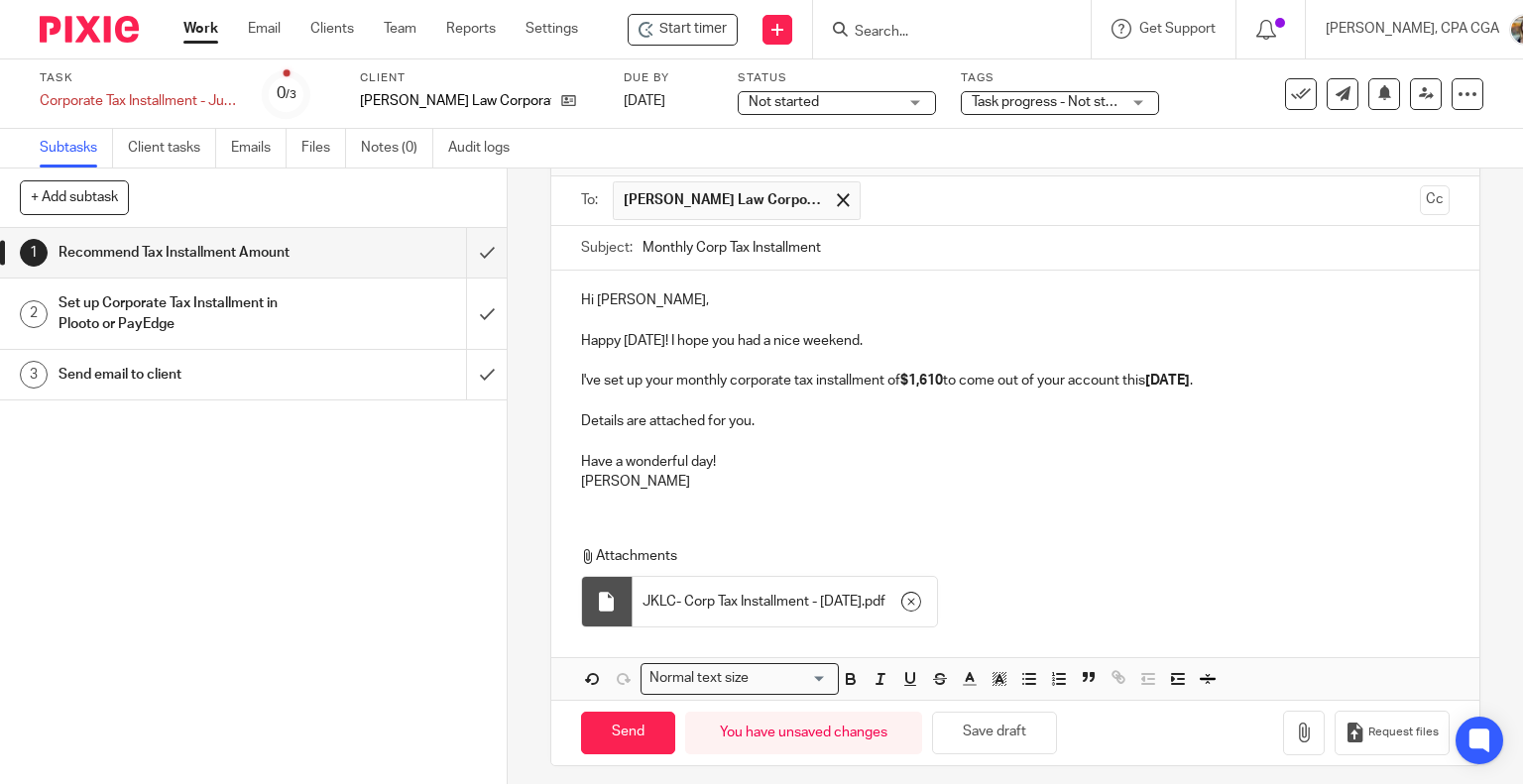 scroll, scrollTop: 135, scrollLeft: 0, axis: vertical 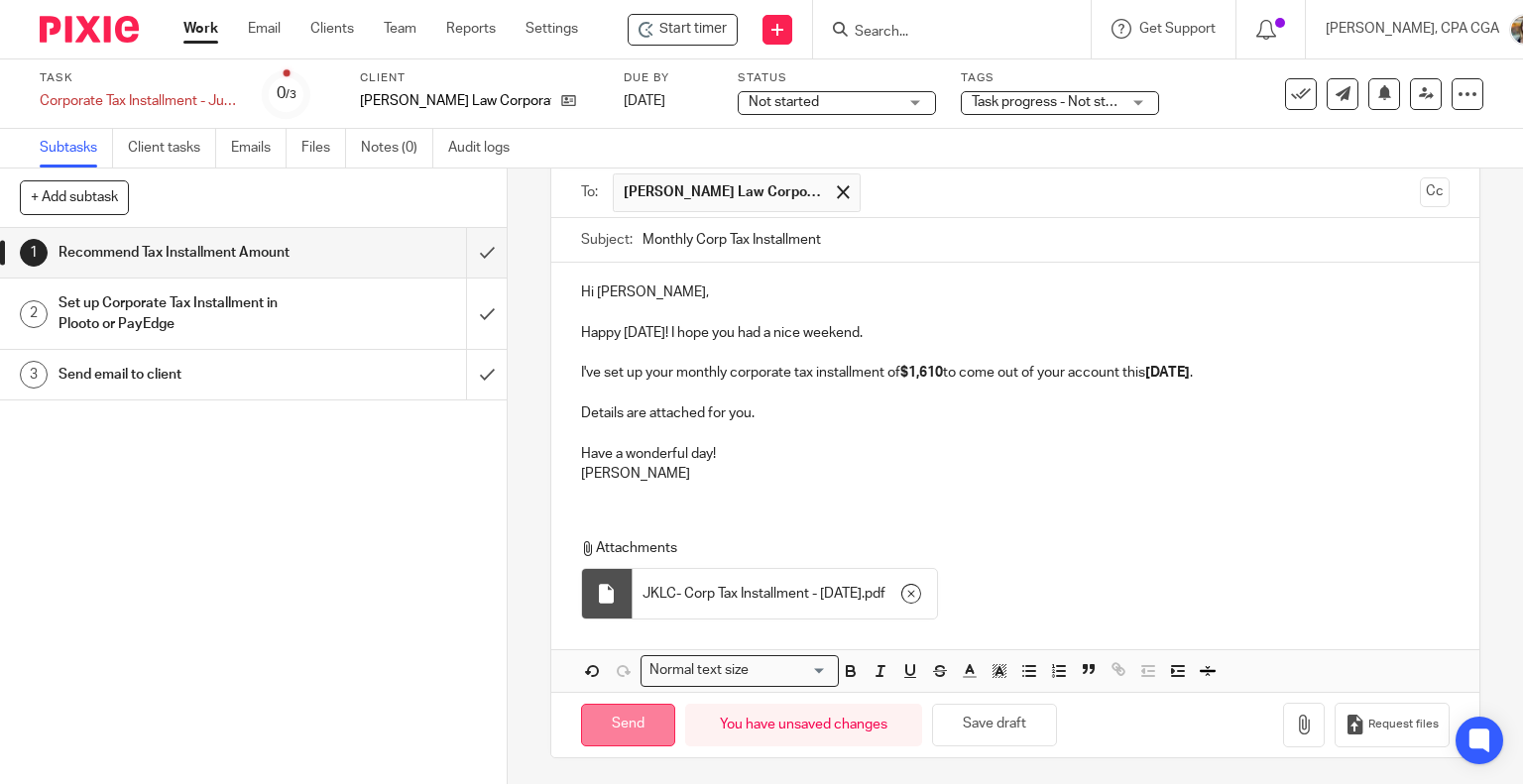 click on "Send" at bounding box center [628, 725] 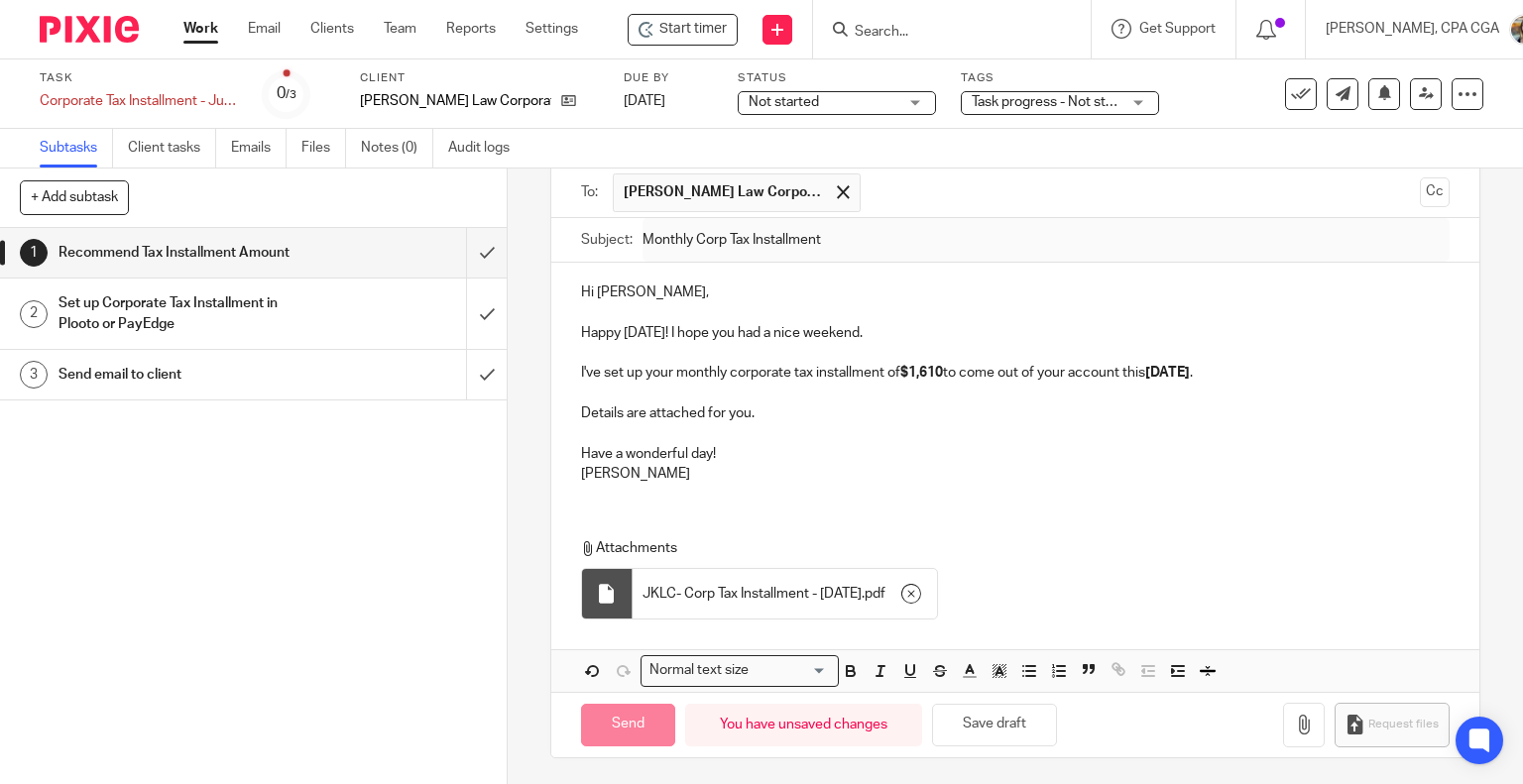 type on "Sent" 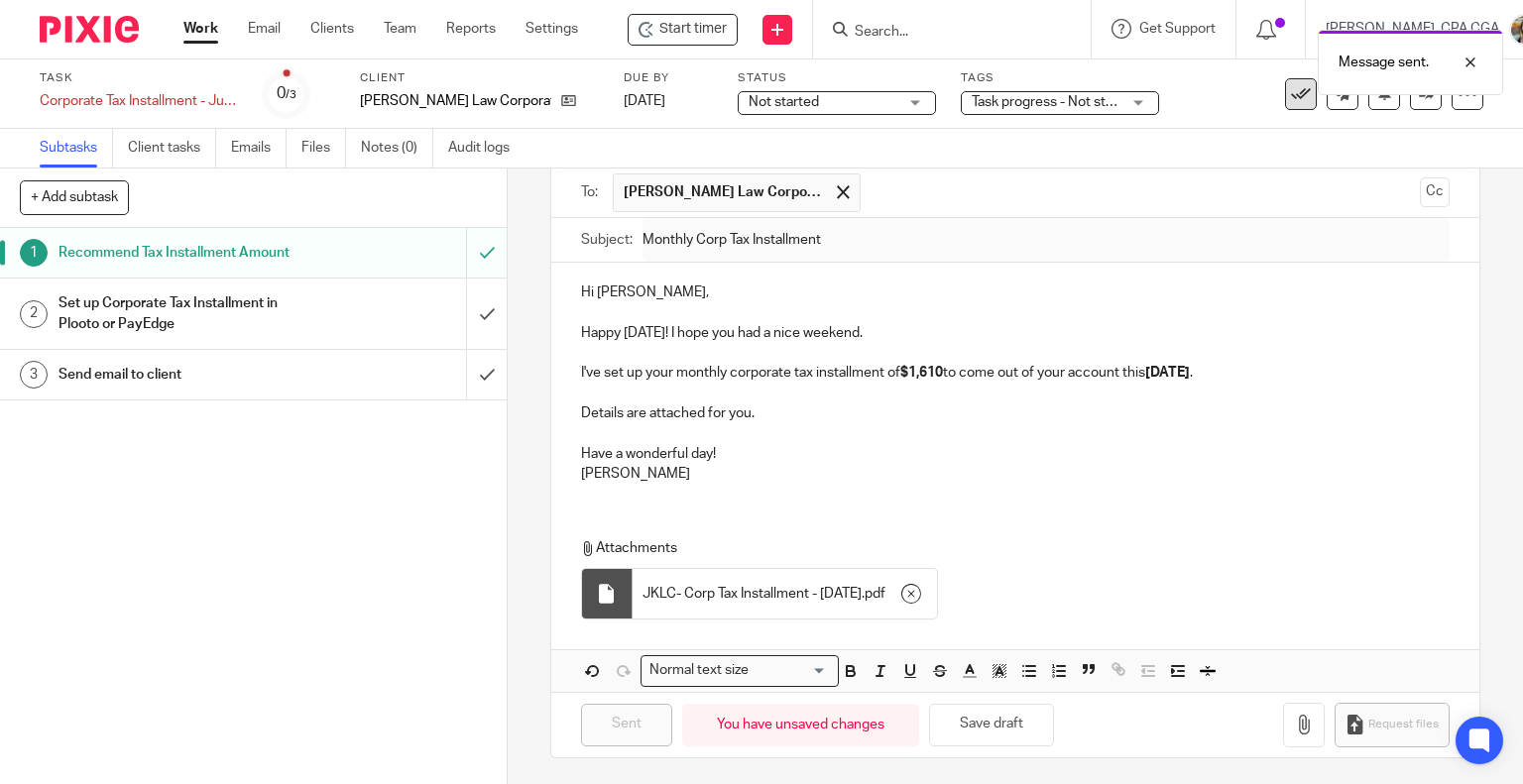 click at bounding box center (1301, 94) 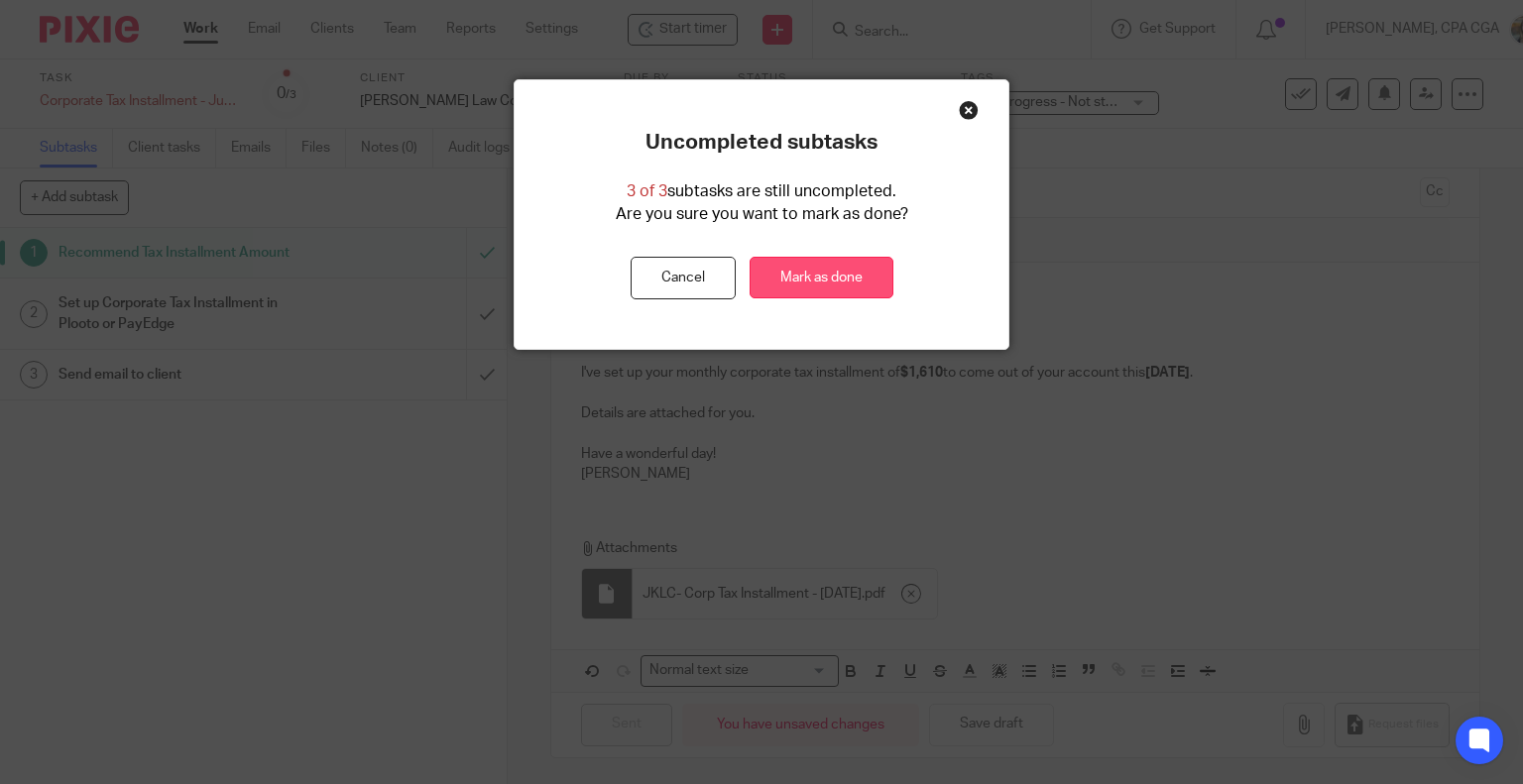 click on "Mark as done" at bounding box center (821, 278) 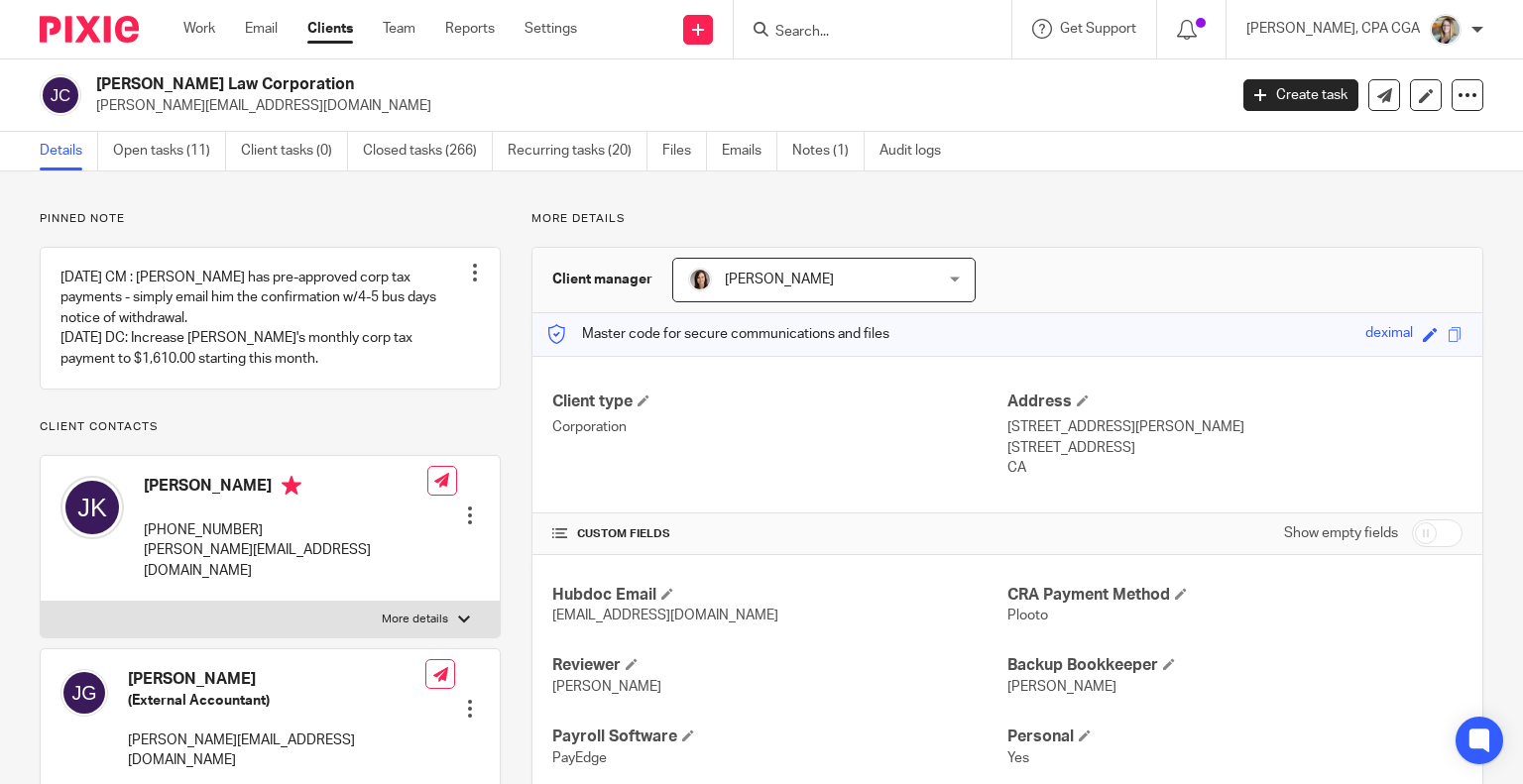 scroll, scrollTop: 0, scrollLeft: 0, axis: both 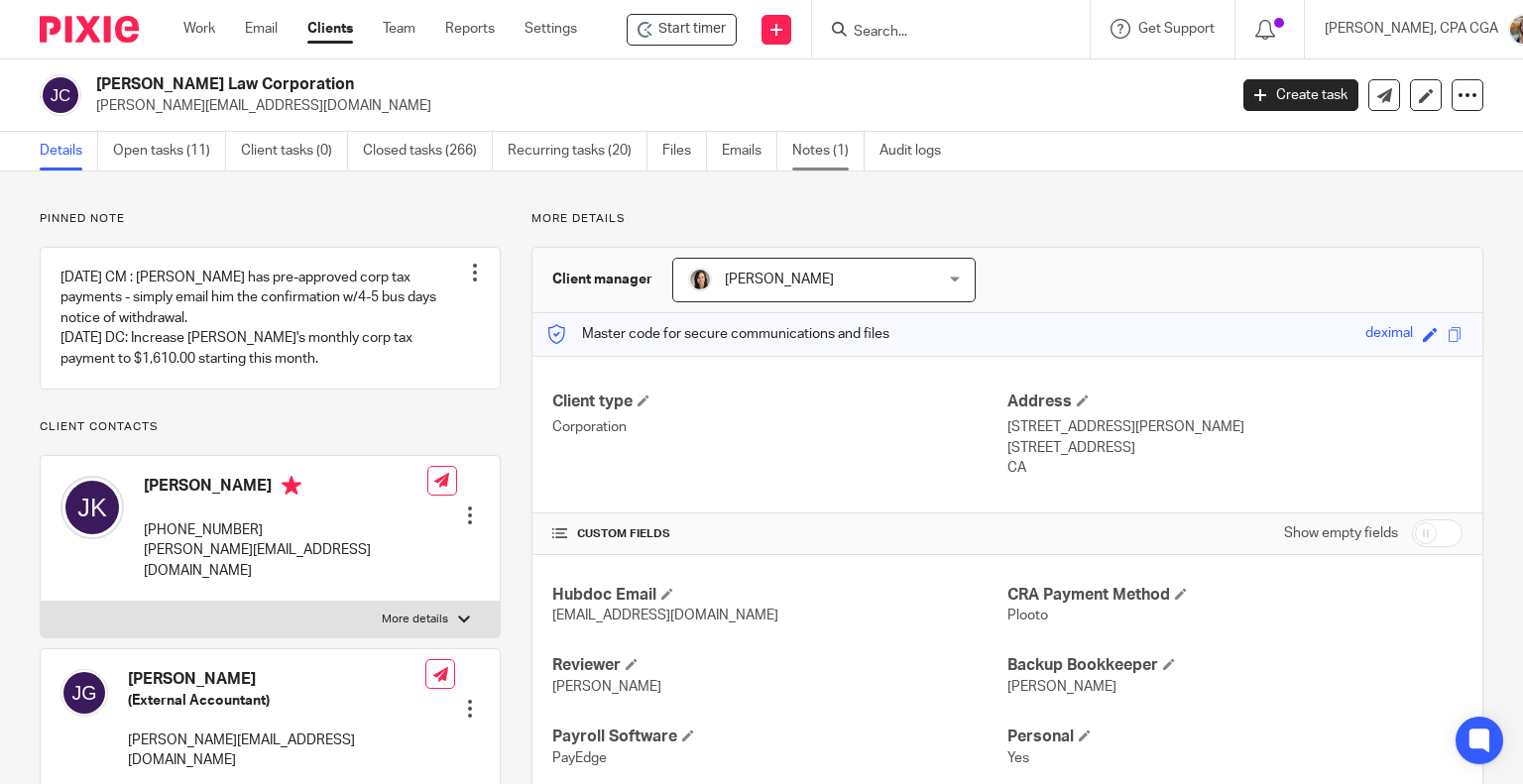 click on "Notes (1)" at bounding box center (828, 151) 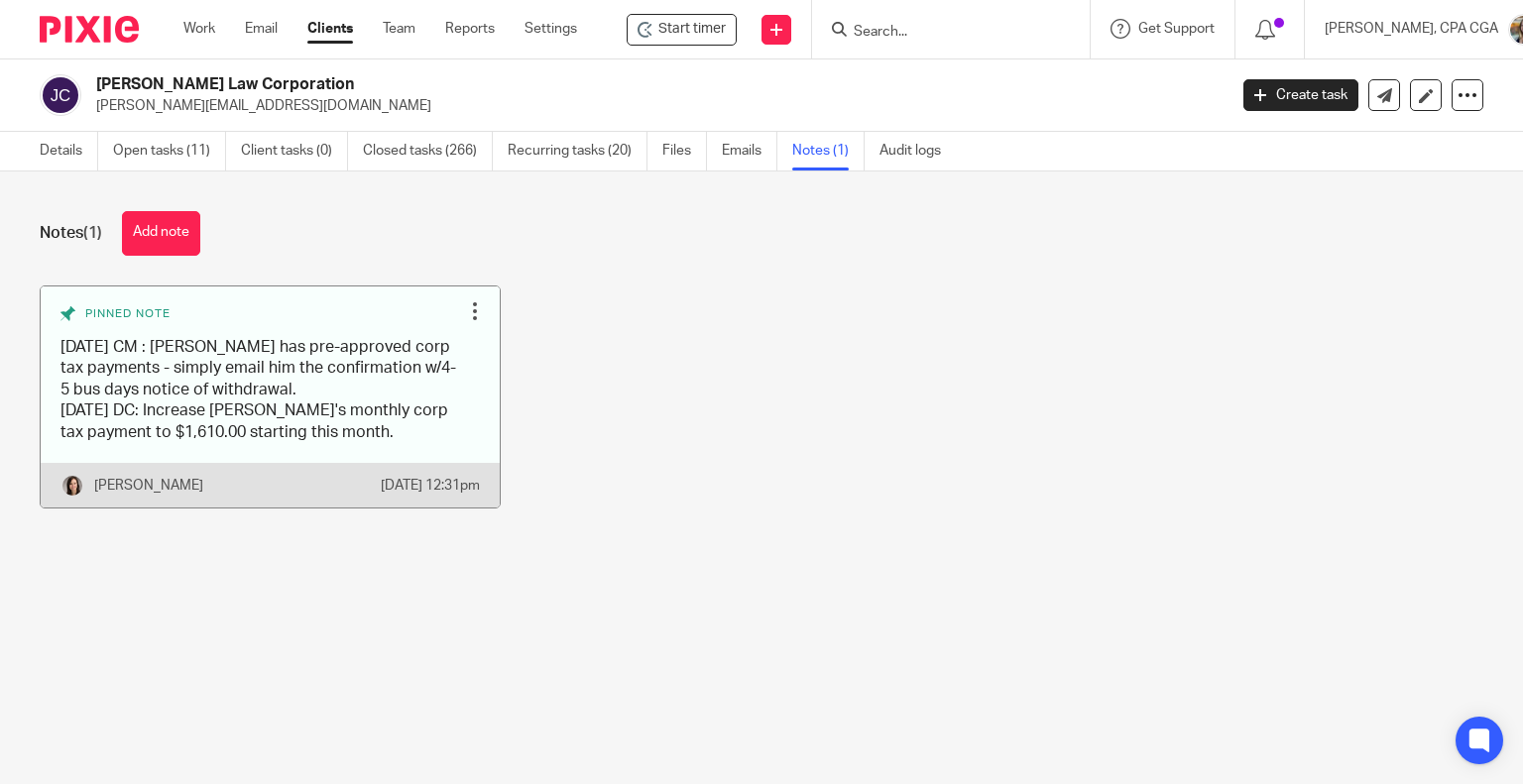 scroll, scrollTop: 0, scrollLeft: 0, axis: both 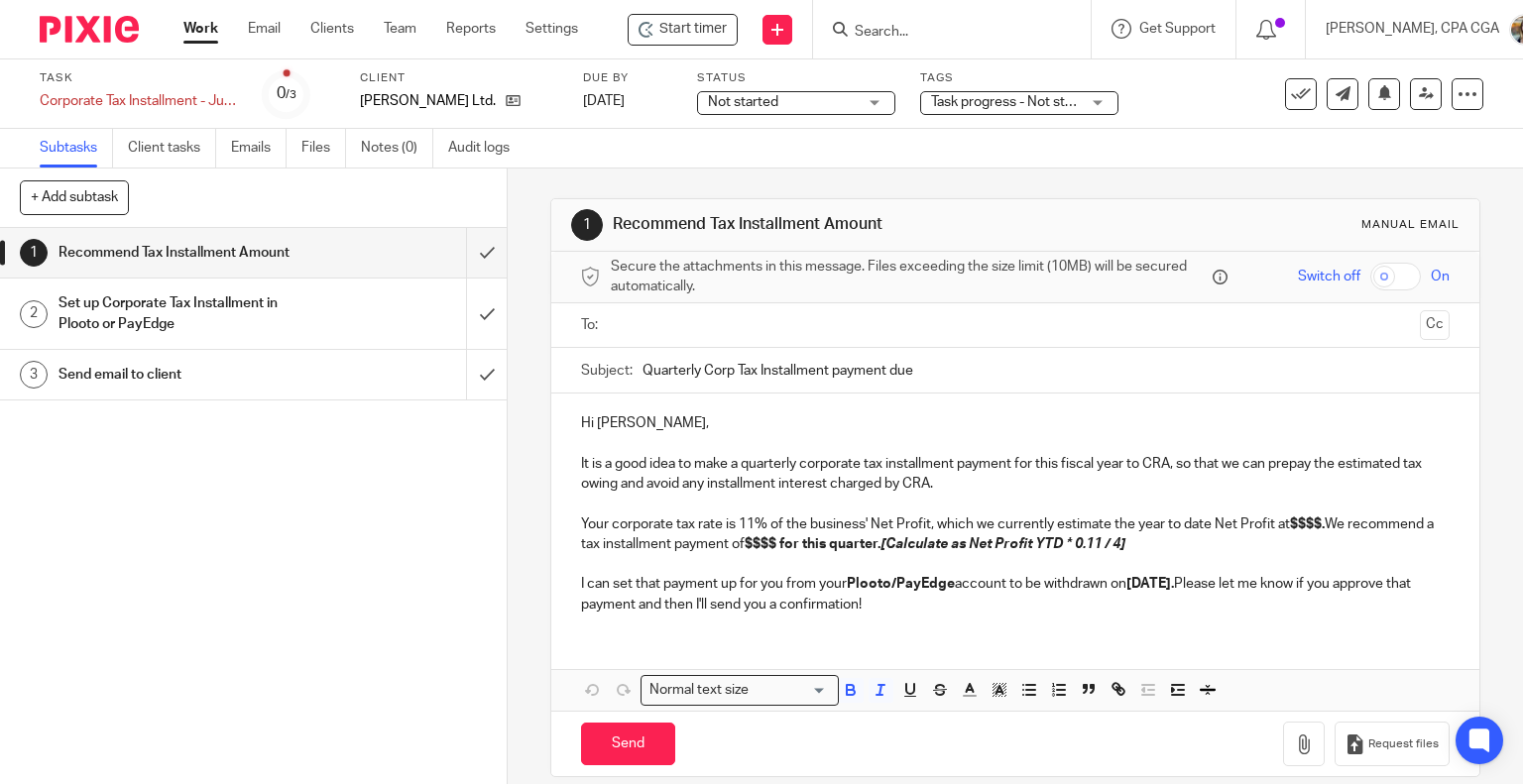 drag, startPoint x: 575, startPoint y: 463, endPoint x: 956, endPoint y: 632, distance: 416.79971 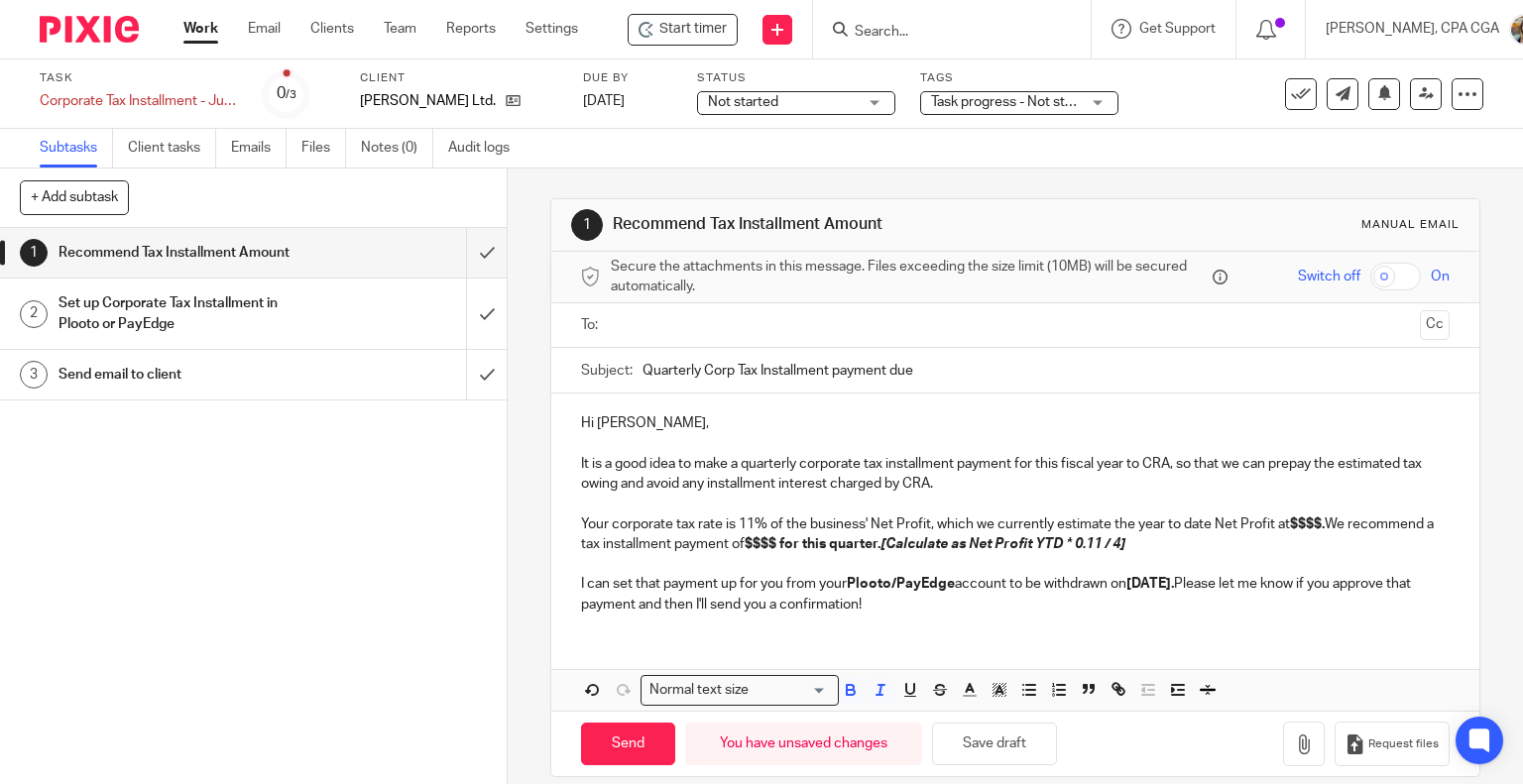 drag, startPoint x: 568, startPoint y: 459, endPoint x: 969, endPoint y: 647, distance: 442.8826 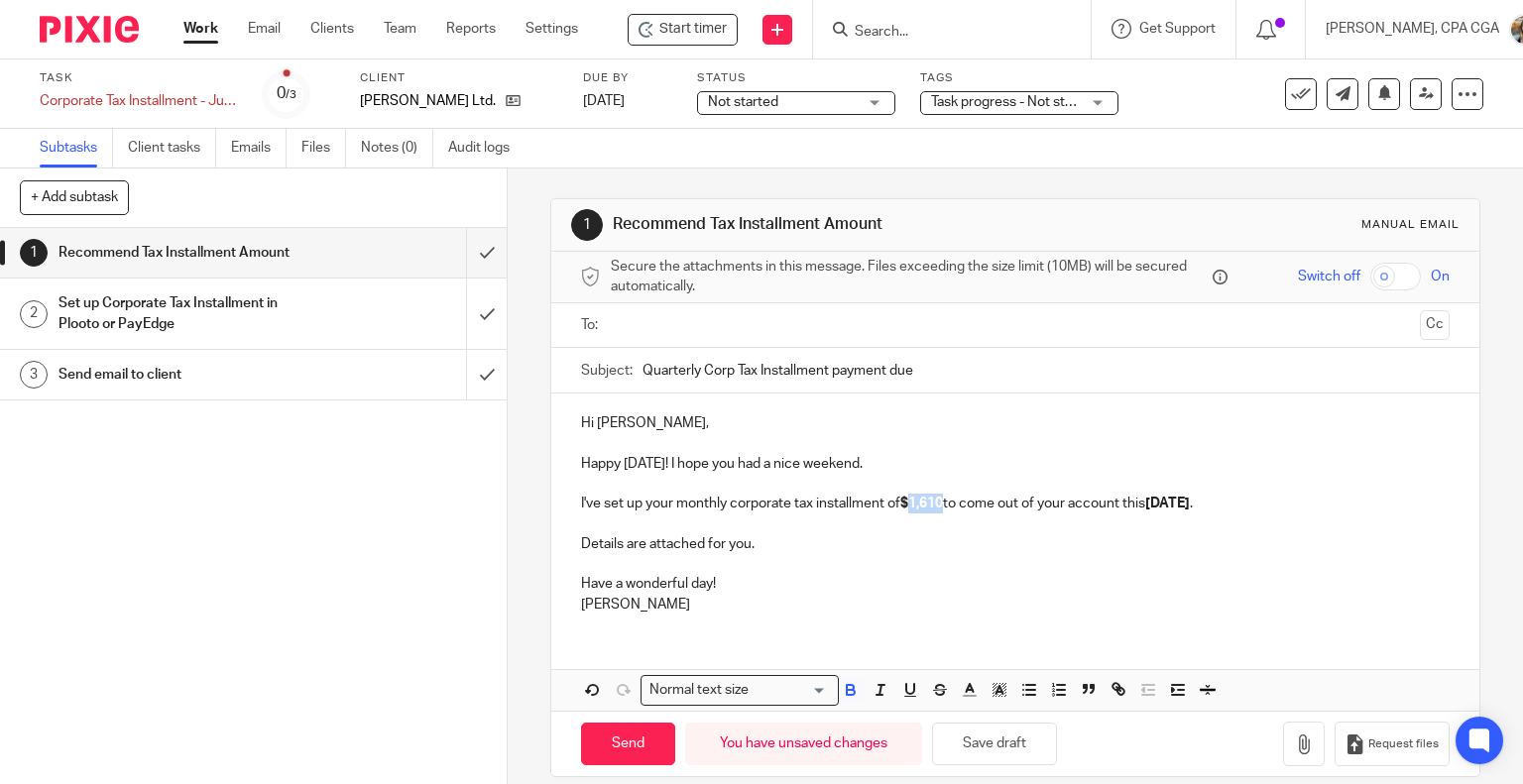 drag, startPoint x: 942, startPoint y: 503, endPoint x: 909, endPoint y: 503, distance: 33 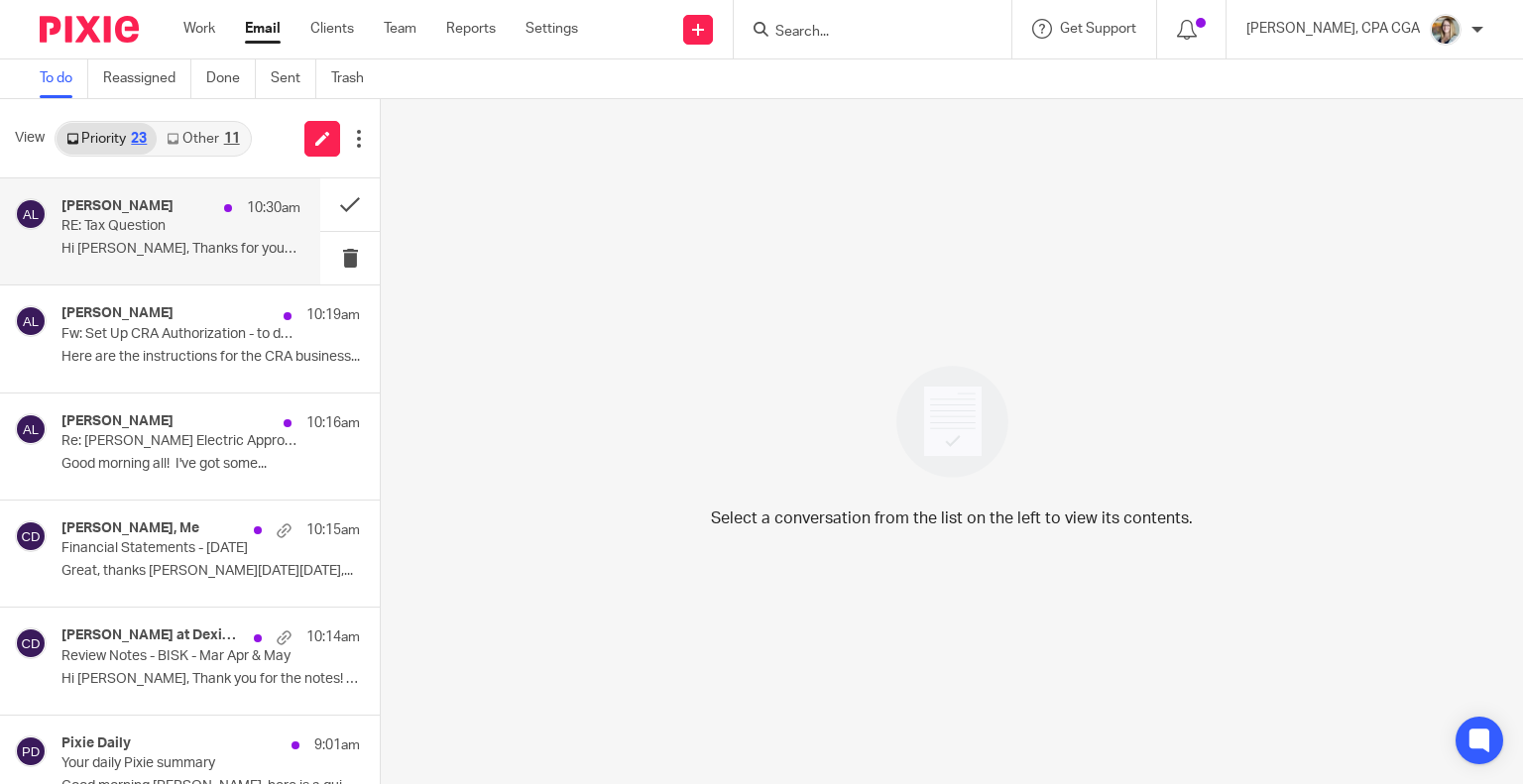scroll, scrollTop: 0, scrollLeft: 0, axis: both 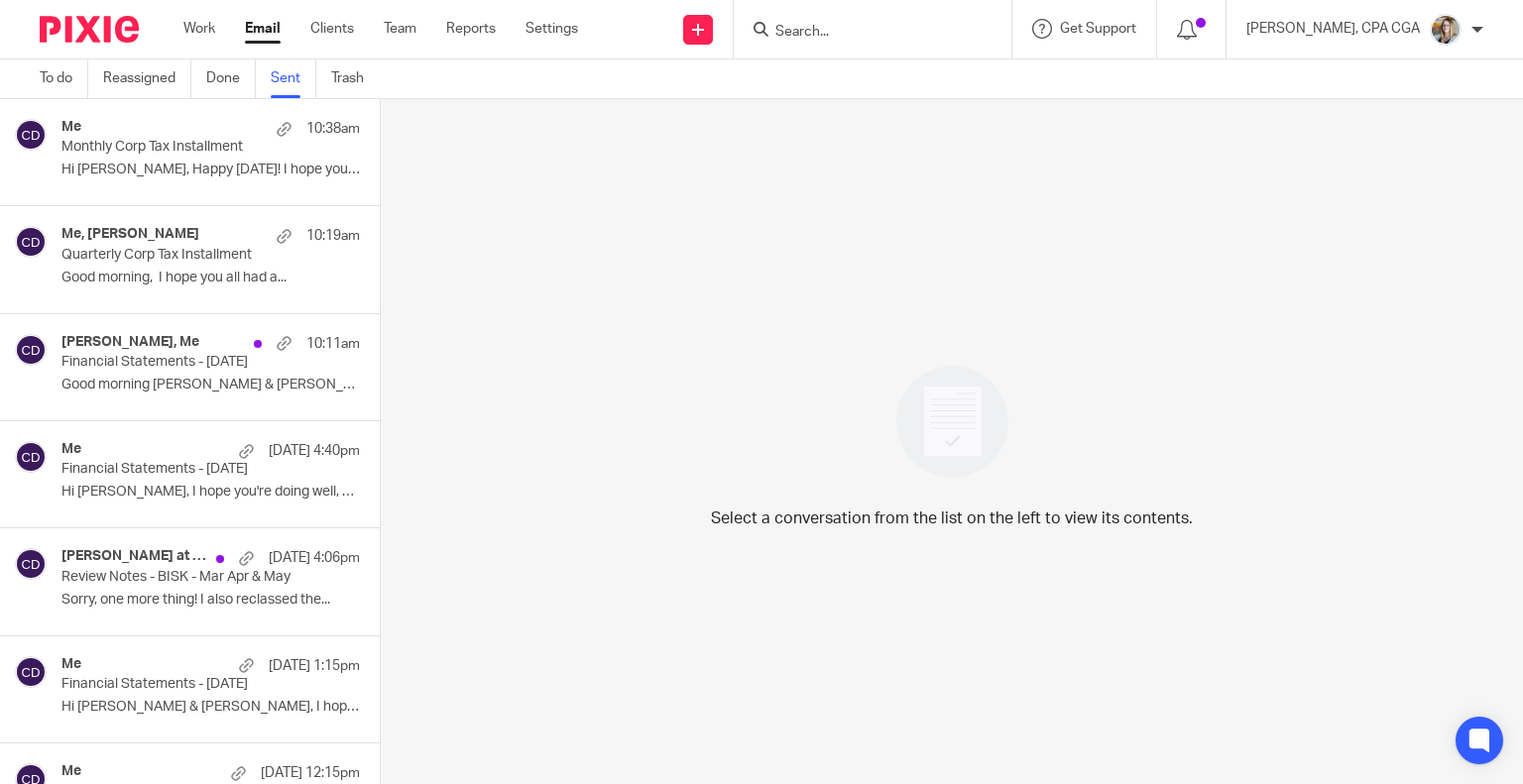 click on "Me
10:38am   Monthly Corp Tax Installment   Hi [PERSON_NAME],     Happy [DATE]! I hope you had a..." at bounding box center [210, 152] 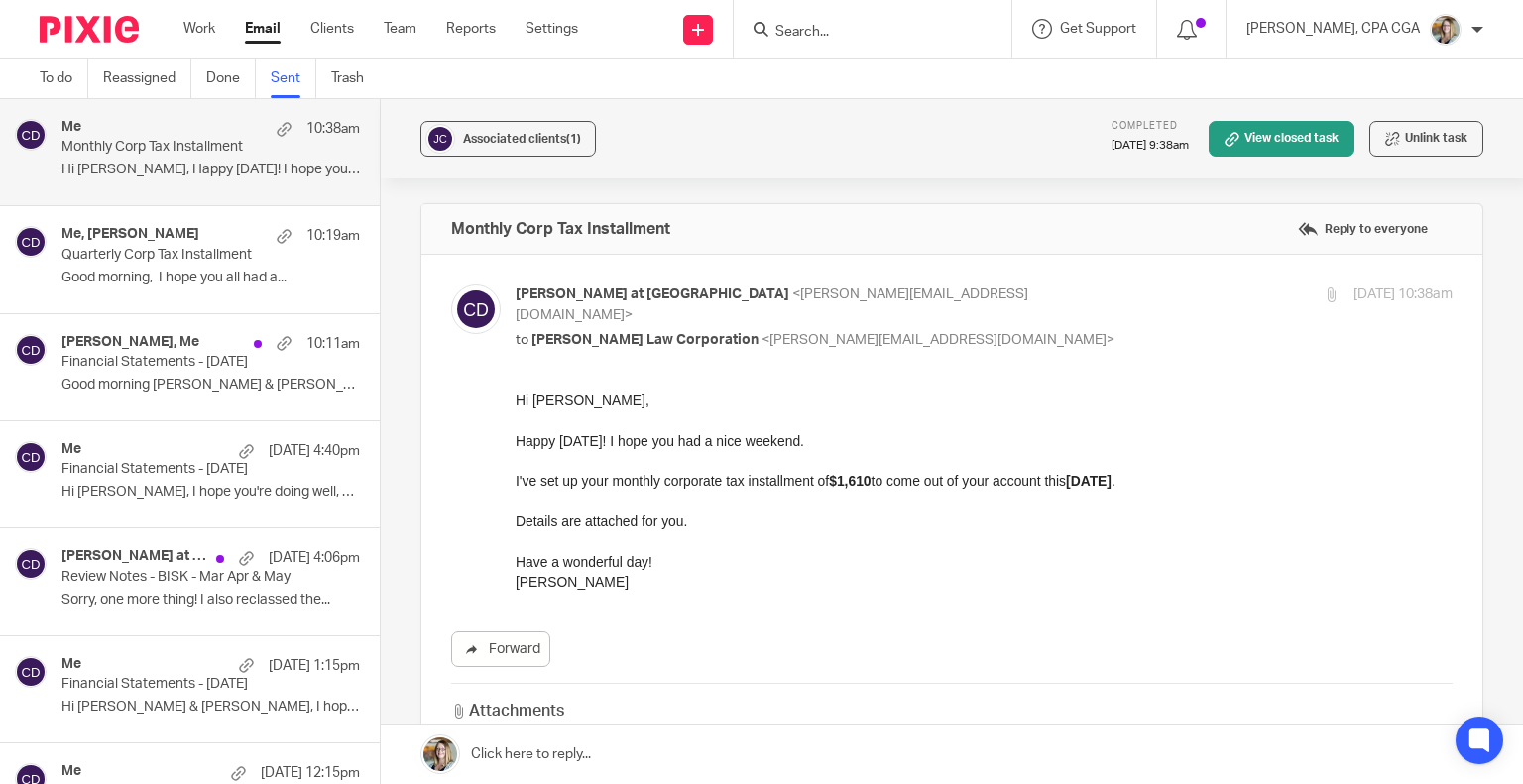 scroll, scrollTop: 0, scrollLeft: 0, axis: both 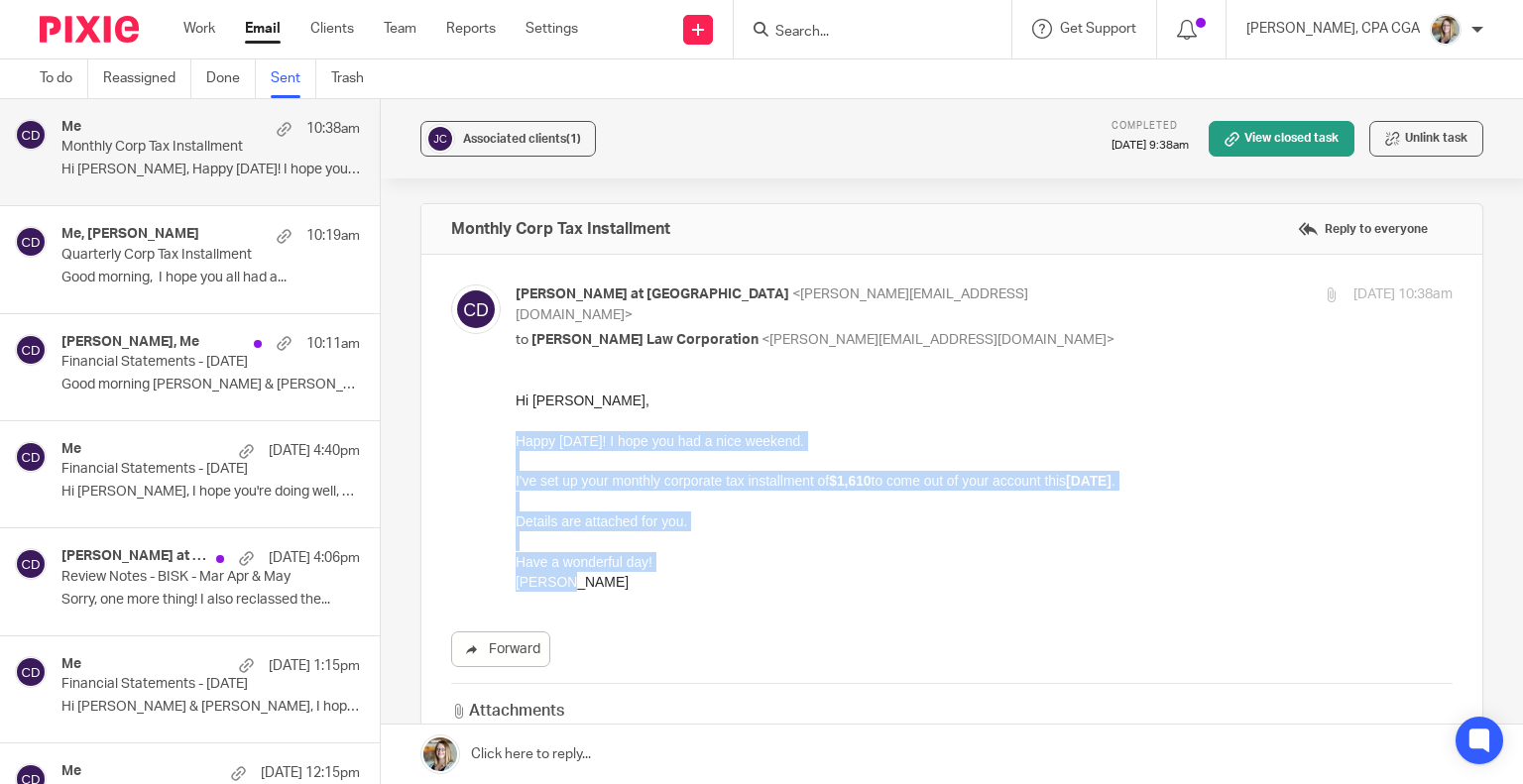 drag, startPoint x: 516, startPoint y: 438, endPoint x: 682, endPoint y: 578, distance: 217.15432 